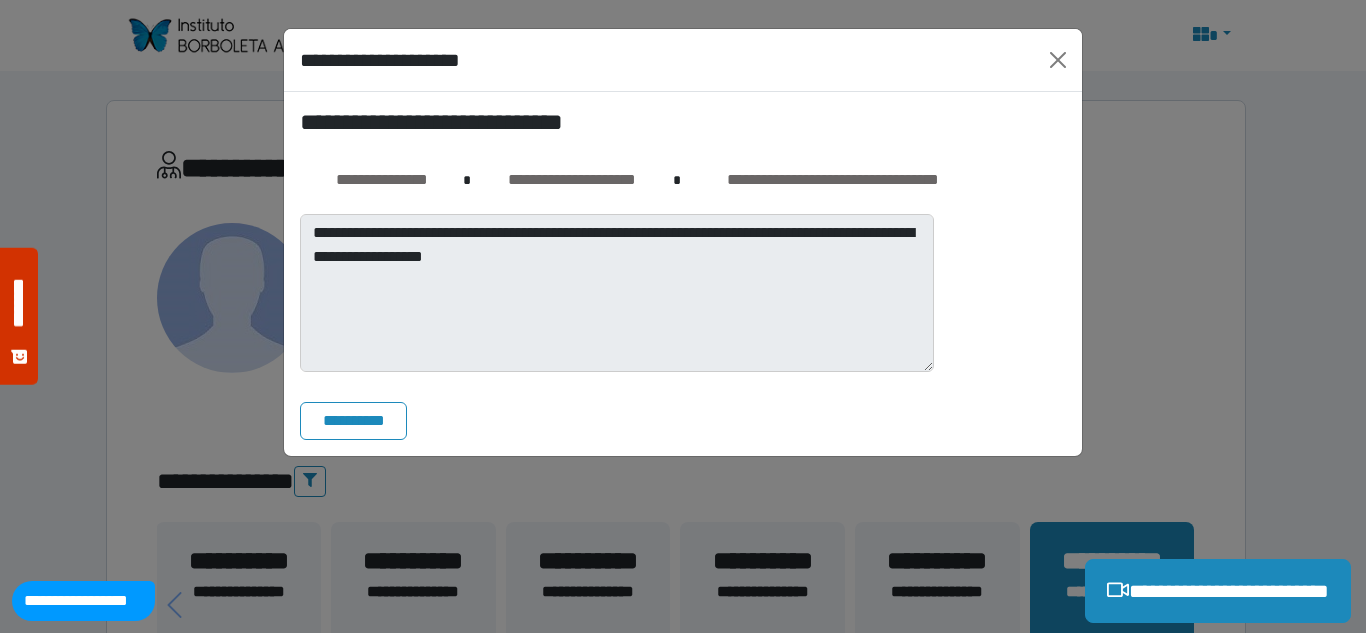 scroll, scrollTop: 0, scrollLeft: 0, axis: both 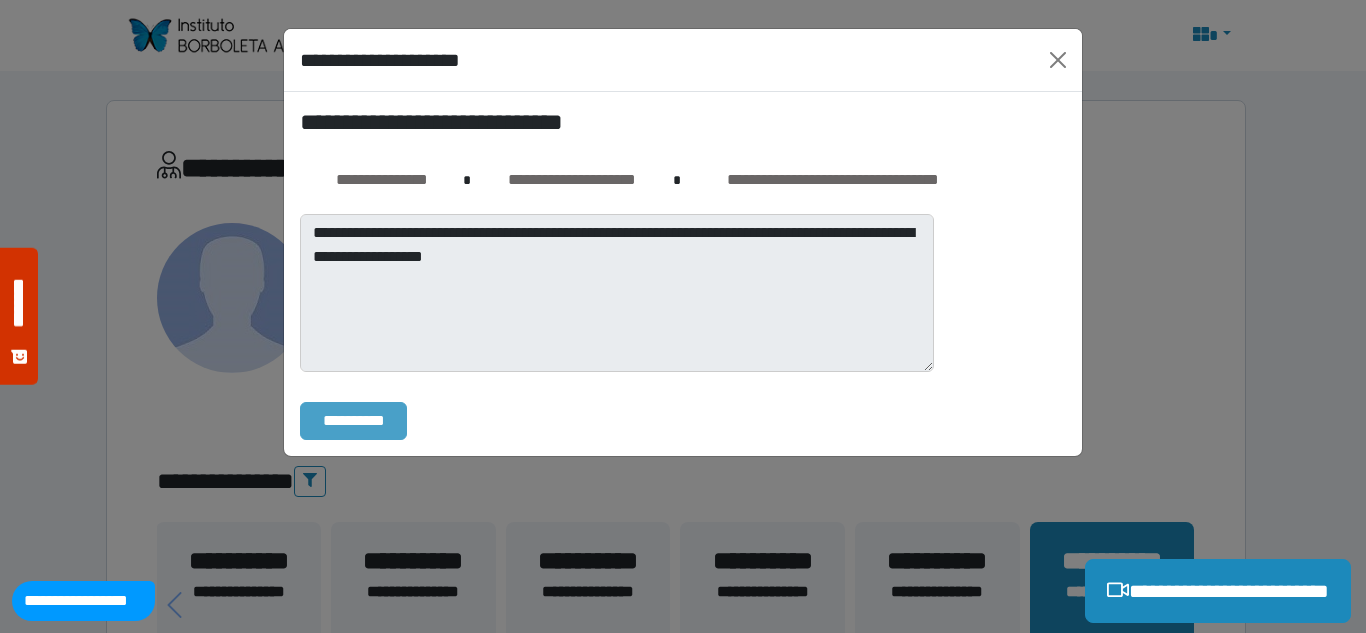 click on "**********" at bounding box center (353, 421) 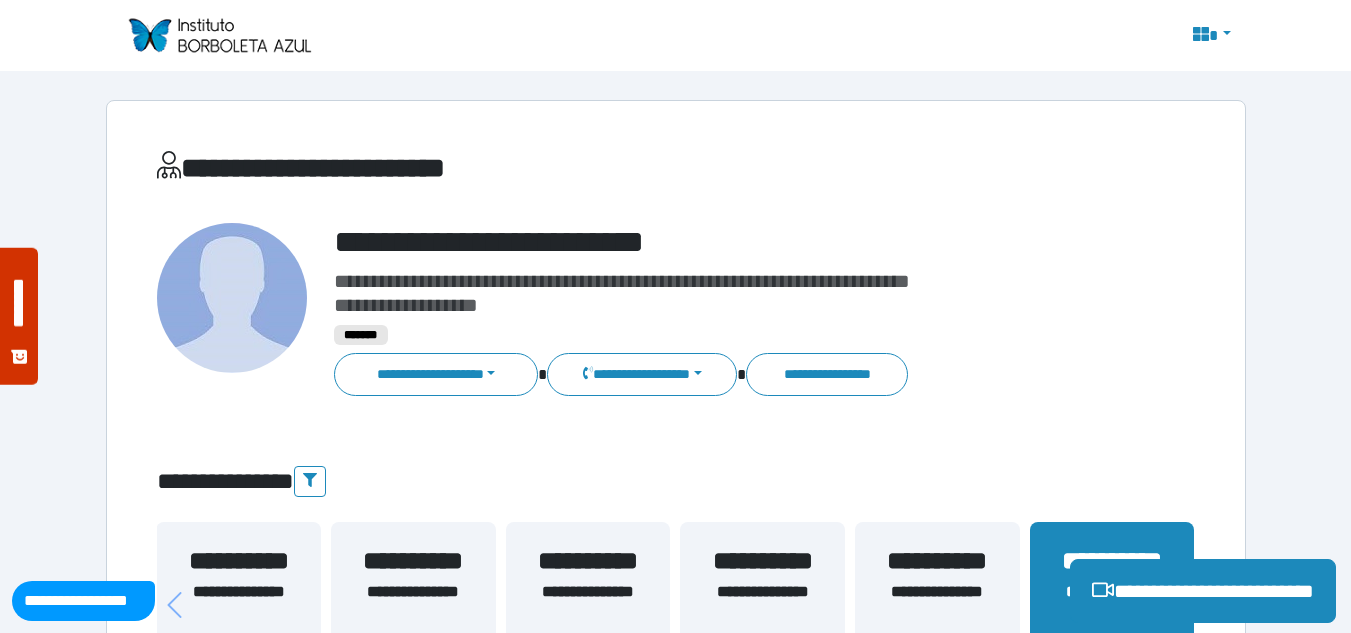 scroll, scrollTop: 200, scrollLeft: 0, axis: vertical 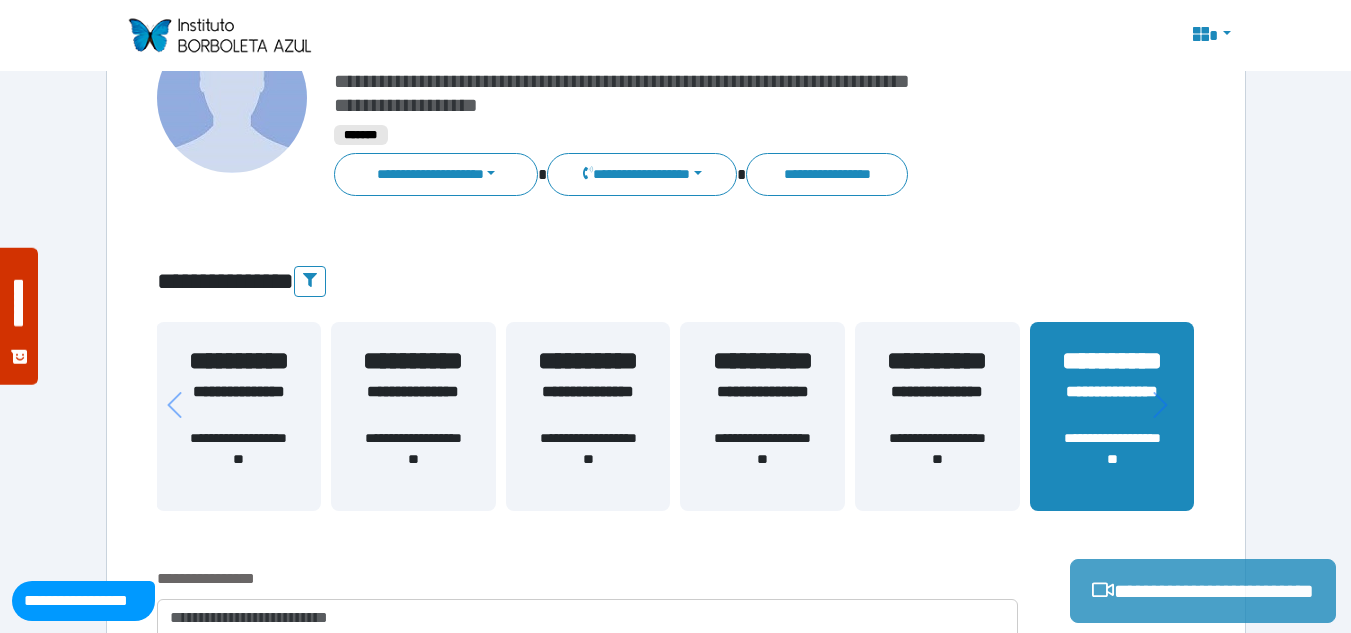 click on "**********" at bounding box center (1203, 591) 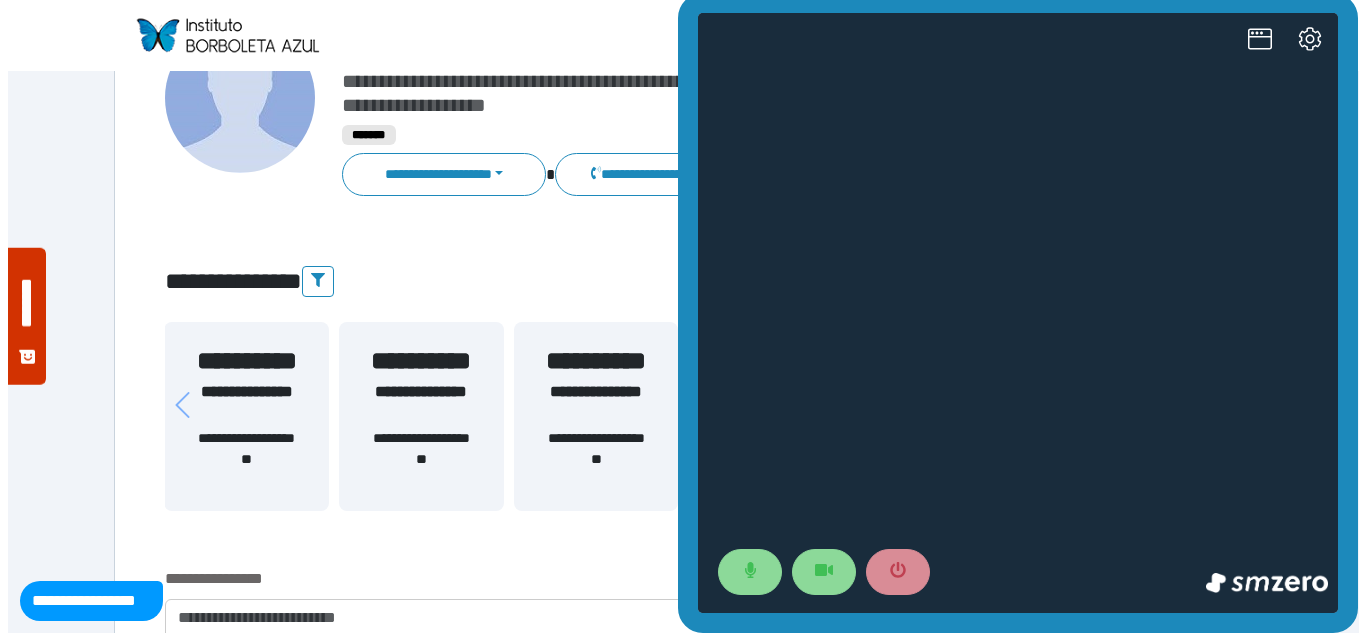 scroll, scrollTop: 0, scrollLeft: 0, axis: both 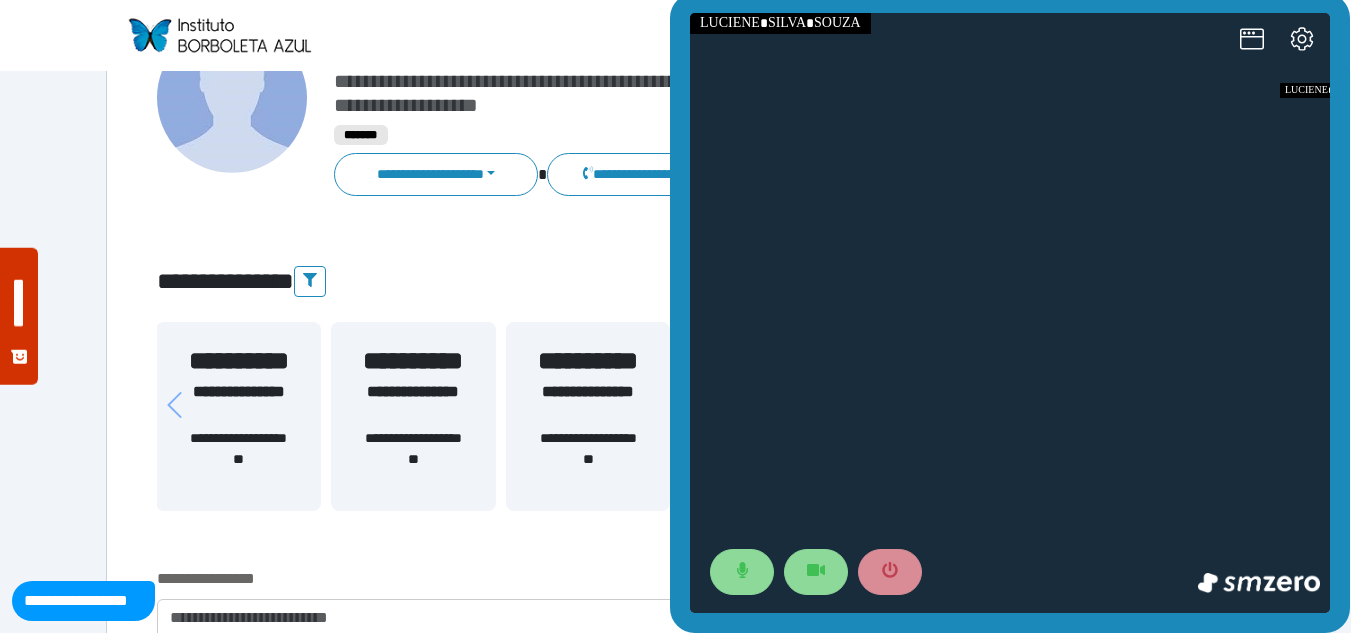 click at bounding box center (1010, 313) 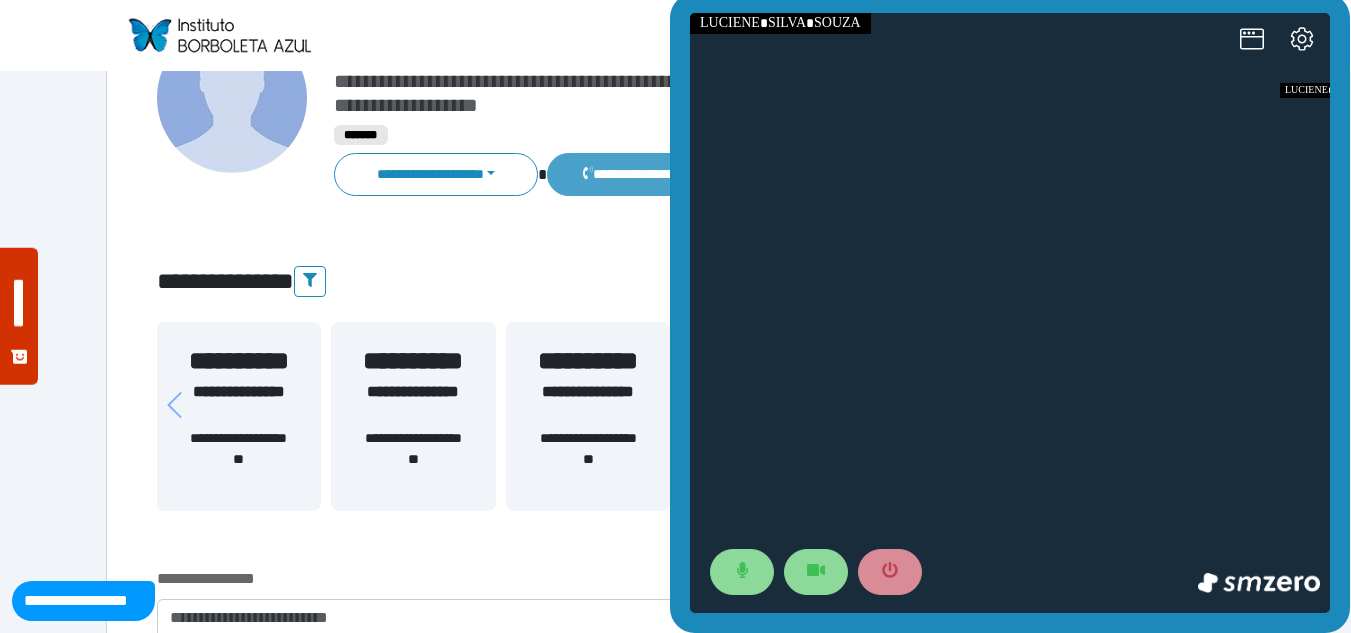 click on "**********" at bounding box center (642, 174) 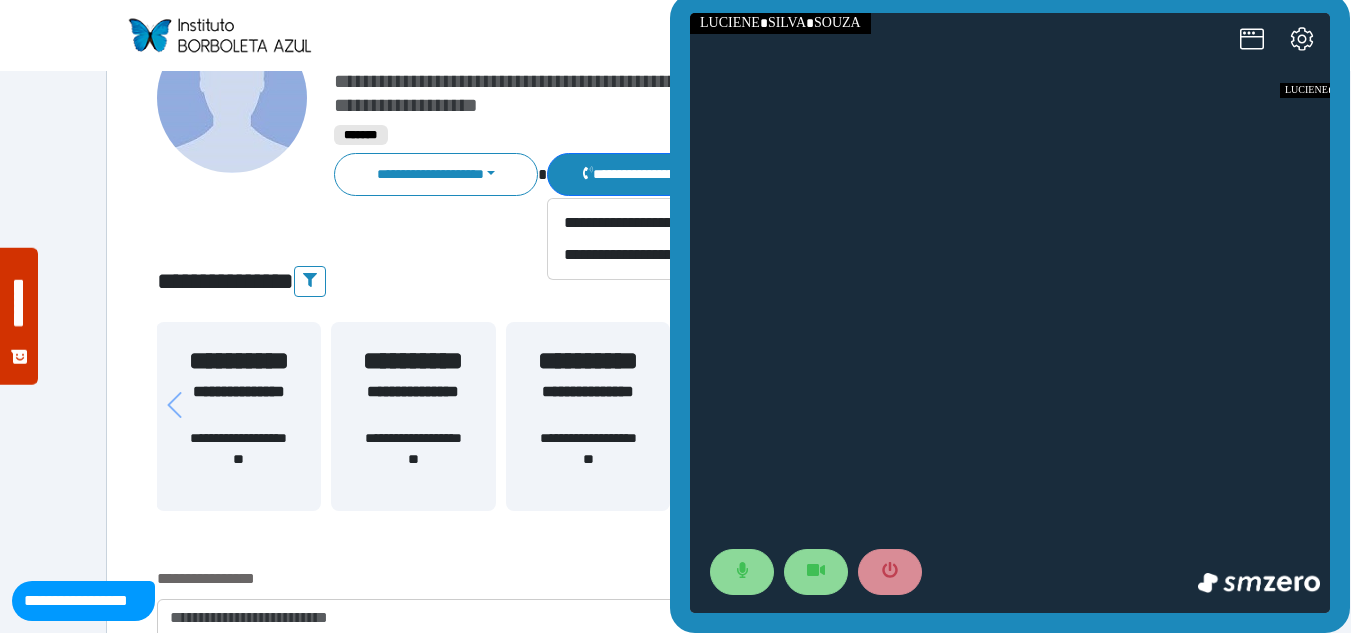 click on "**********" at bounding box center [676, 2099] 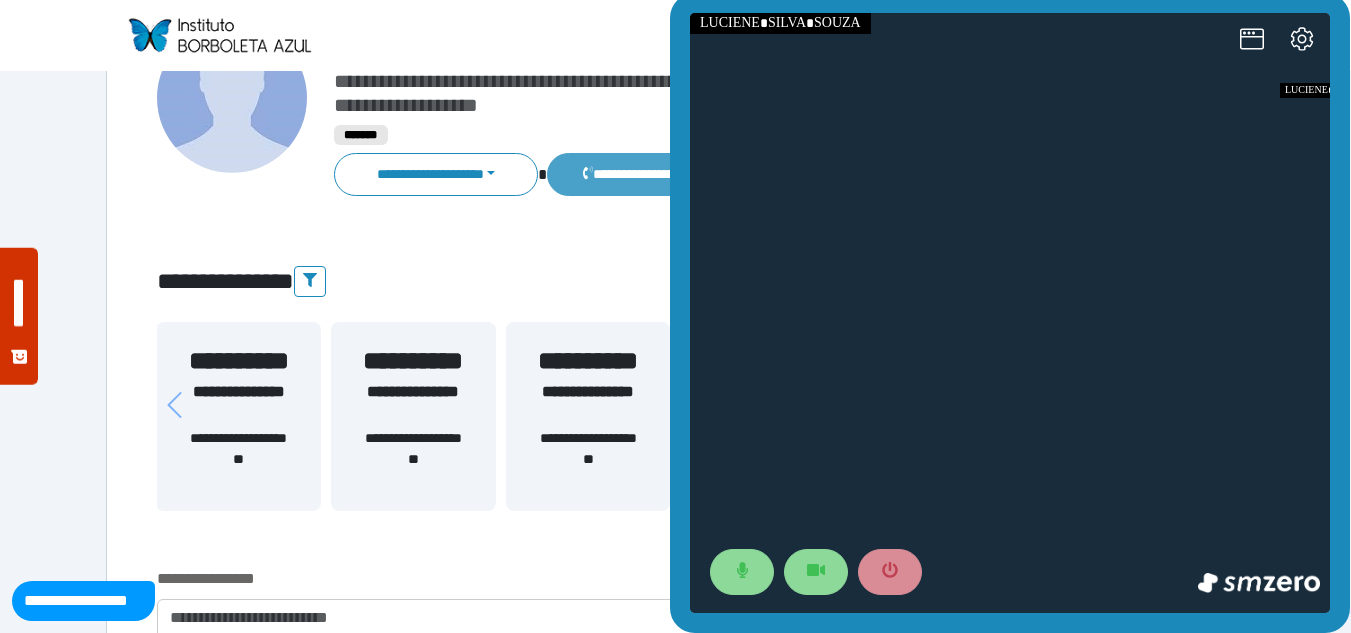click on "**********" at bounding box center (642, 174) 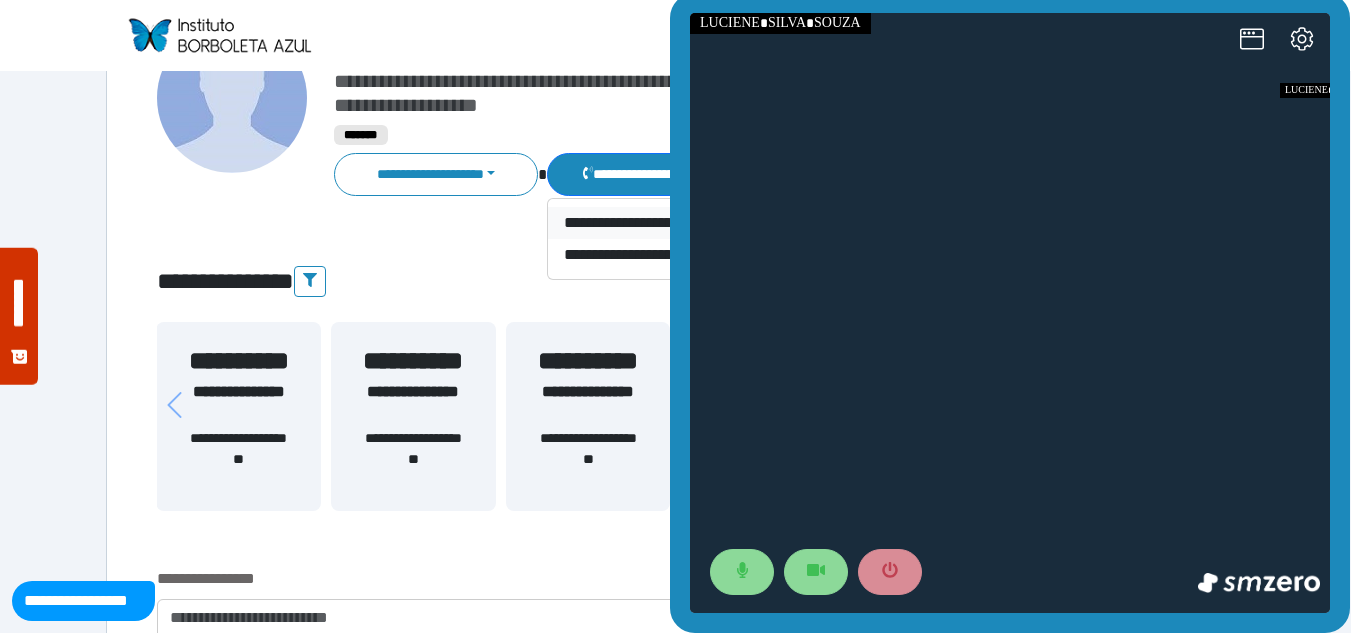 click on "**********" at bounding box center [692, 223] 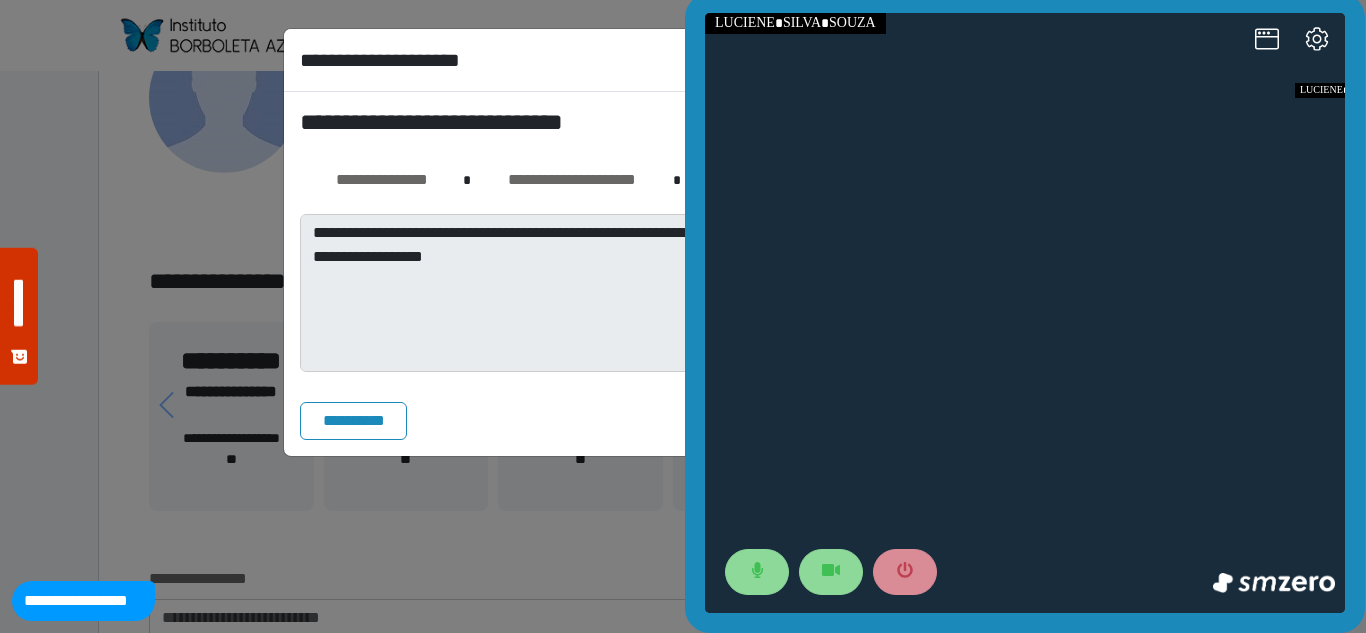 click on "**********" at bounding box center (353, 421) 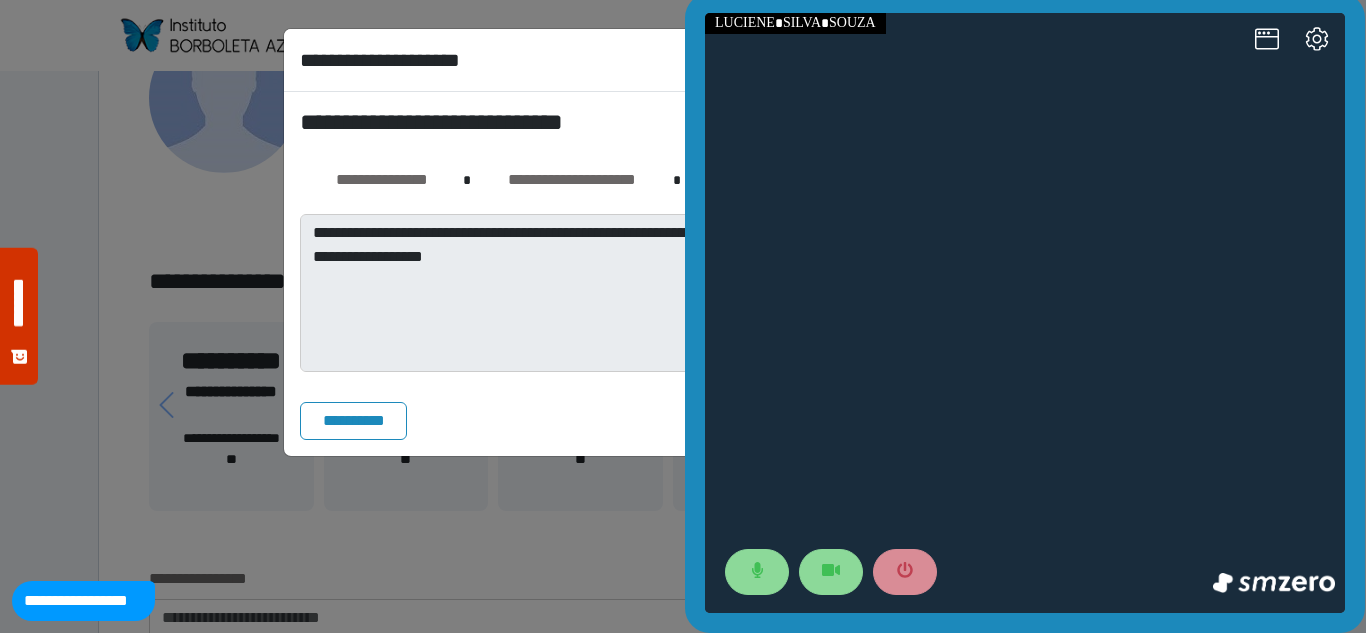 click on "**********" at bounding box center [683, 316] 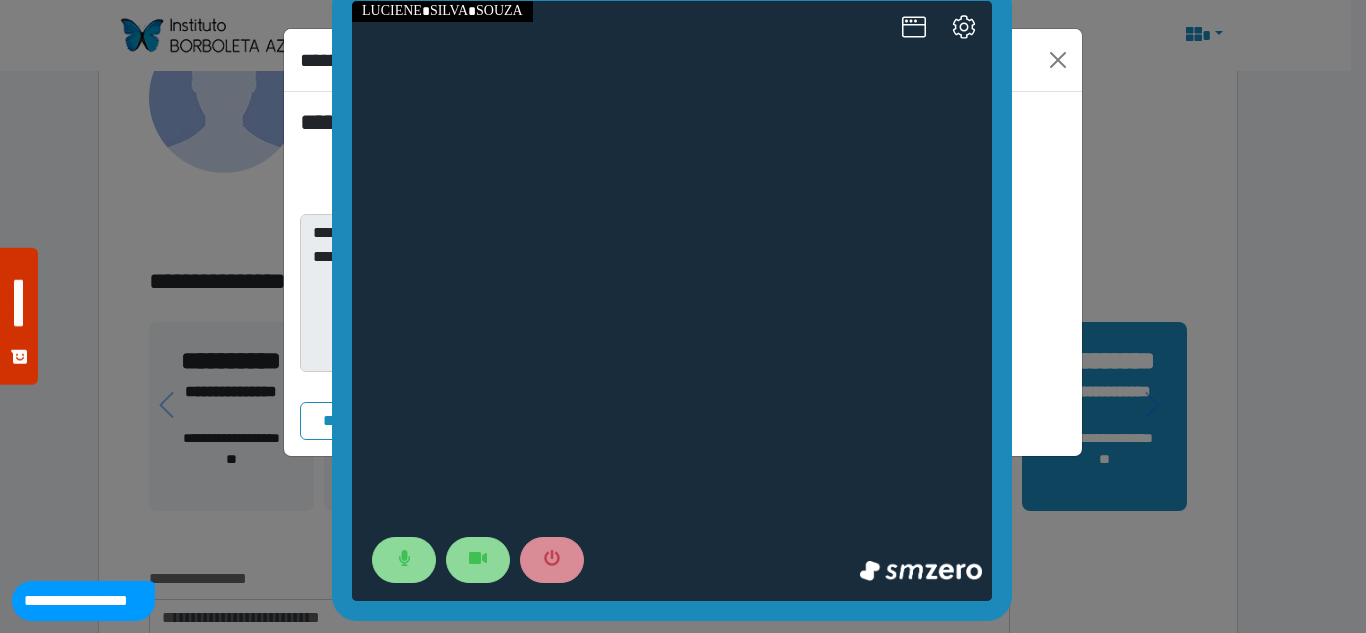 drag, startPoint x: 457, startPoint y: -2, endPoint x: 140, endPoint y: 4, distance: 317.05676 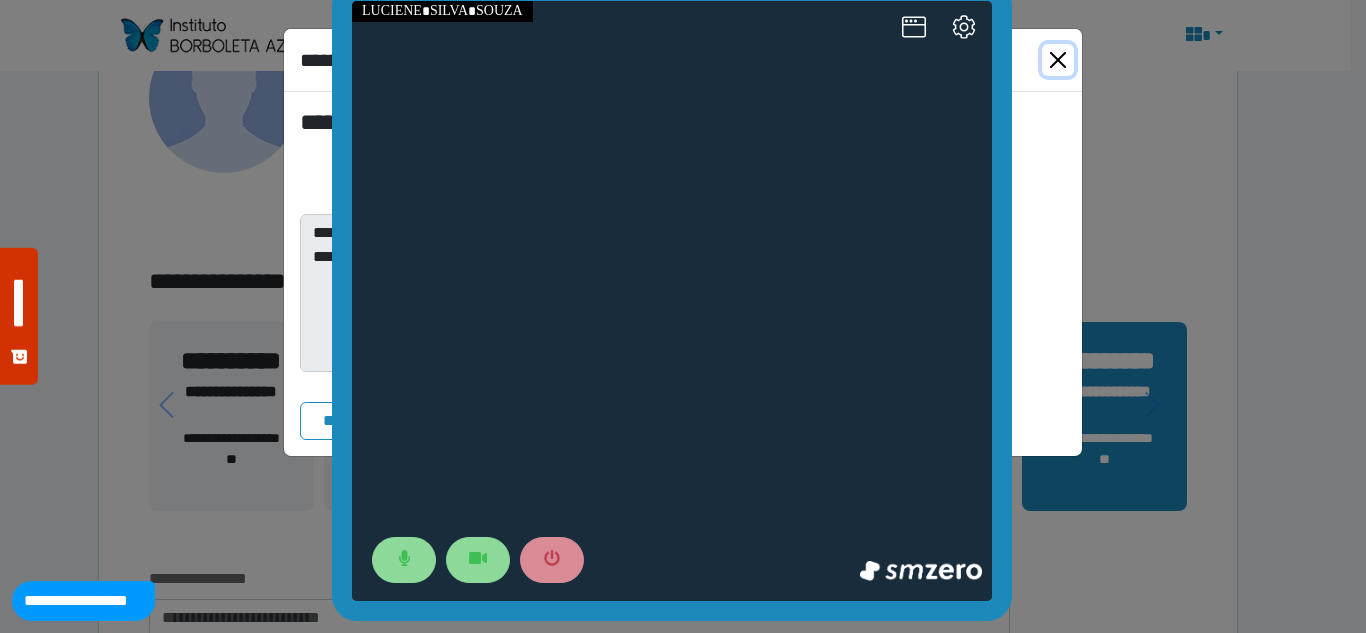 click at bounding box center [1058, 60] 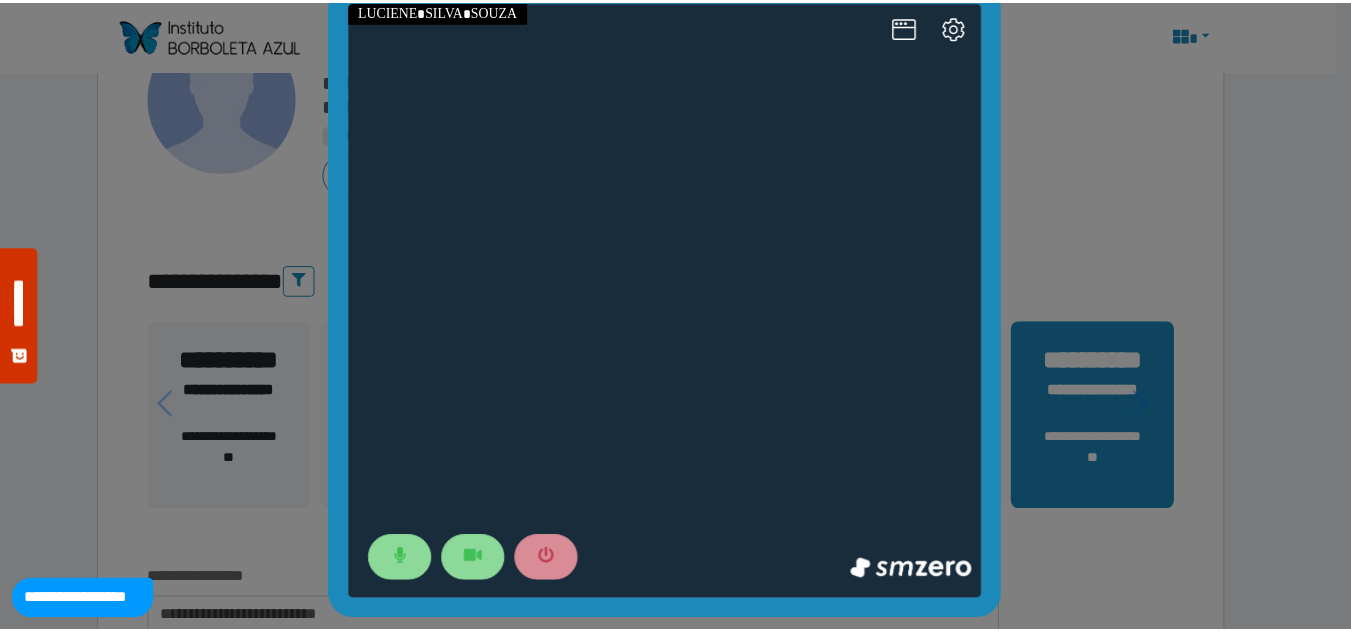 scroll, scrollTop: 180, scrollLeft: 0, axis: vertical 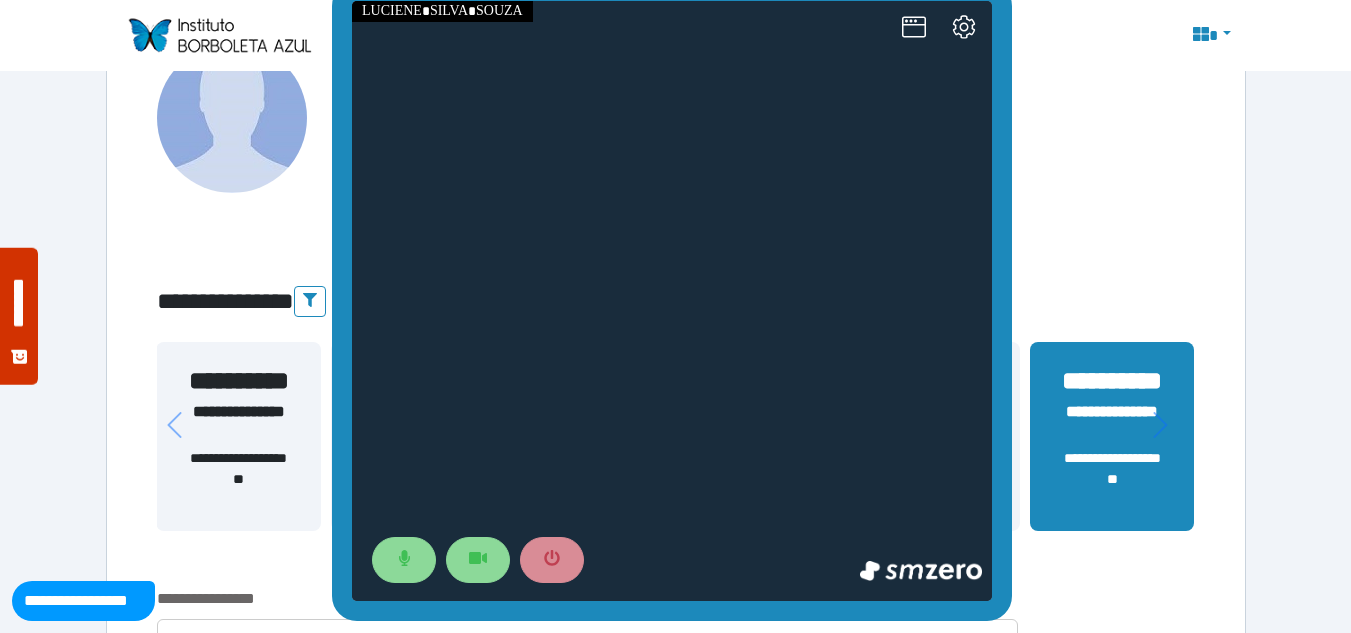 click at bounding box center (672, 301) 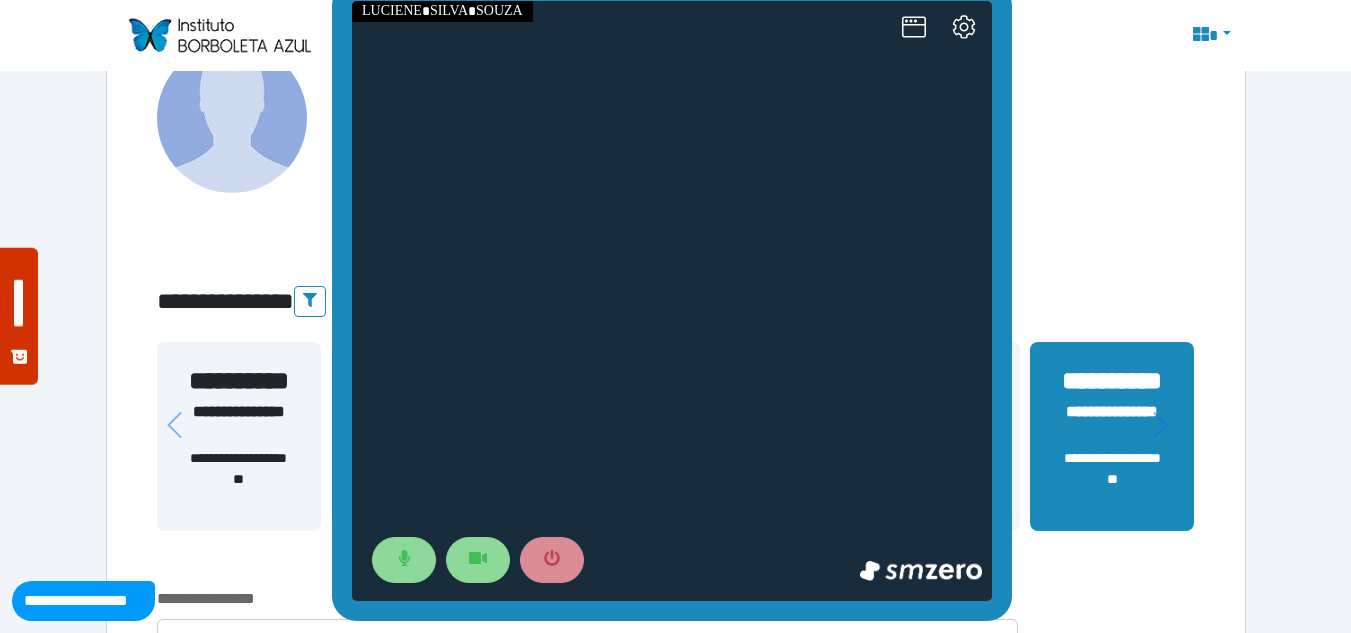 drag, startPoint x: 716, startPoint y: 44, endPoint x: 1136, endPoint y: 44, distance: 420 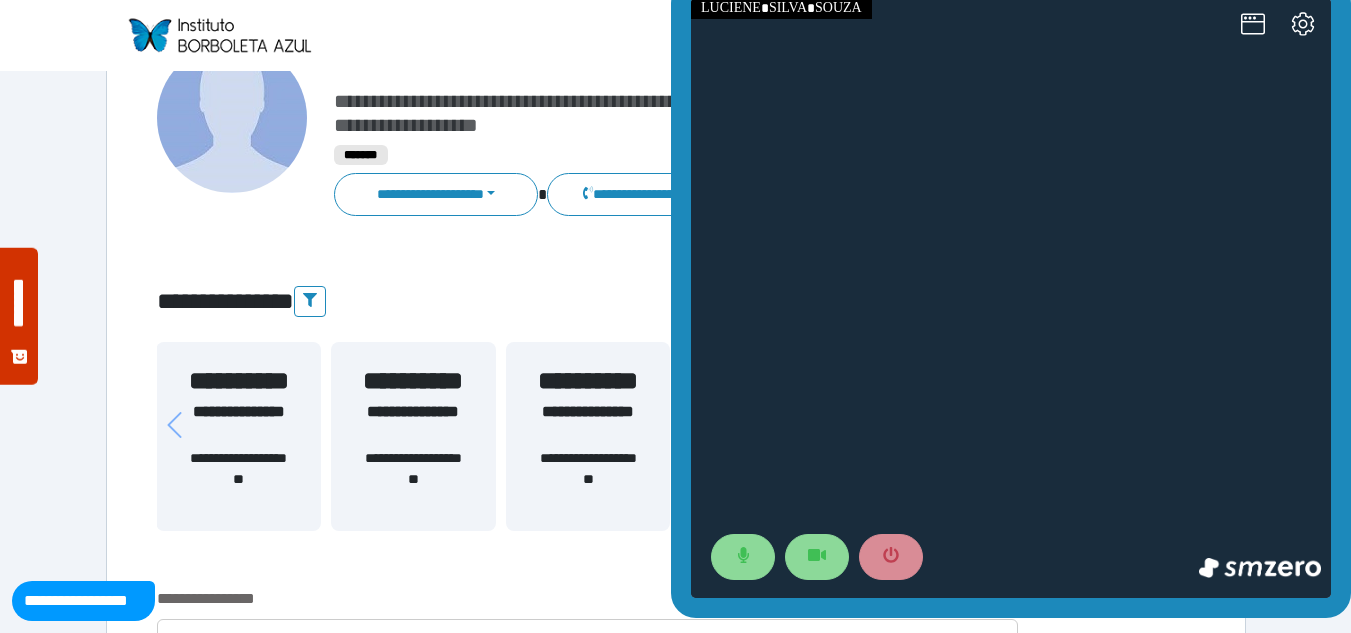 drag, startPoint x: 994, startPoint y: 100, endPoint x: 1333, endPoint y: 97, distance: 339.01328 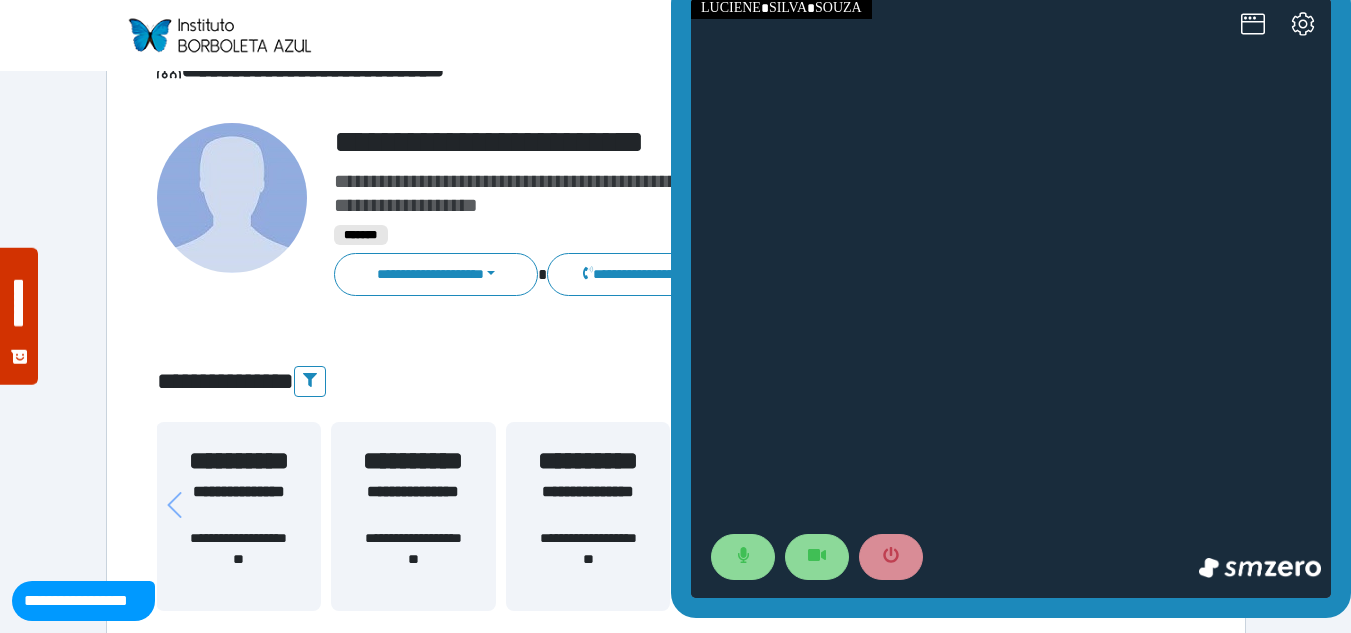 scroll, scrollTop: 0, scrollLeft: 0, axis: both 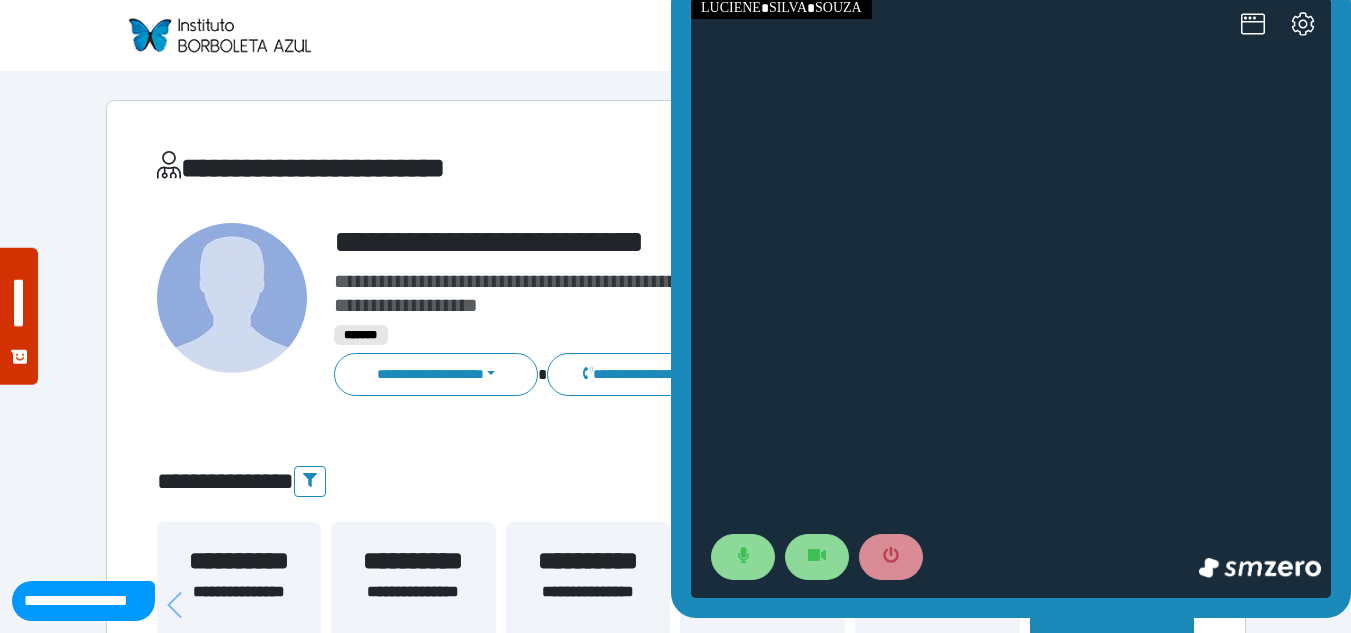 click on "**********" at bounding box center (1112, 659) 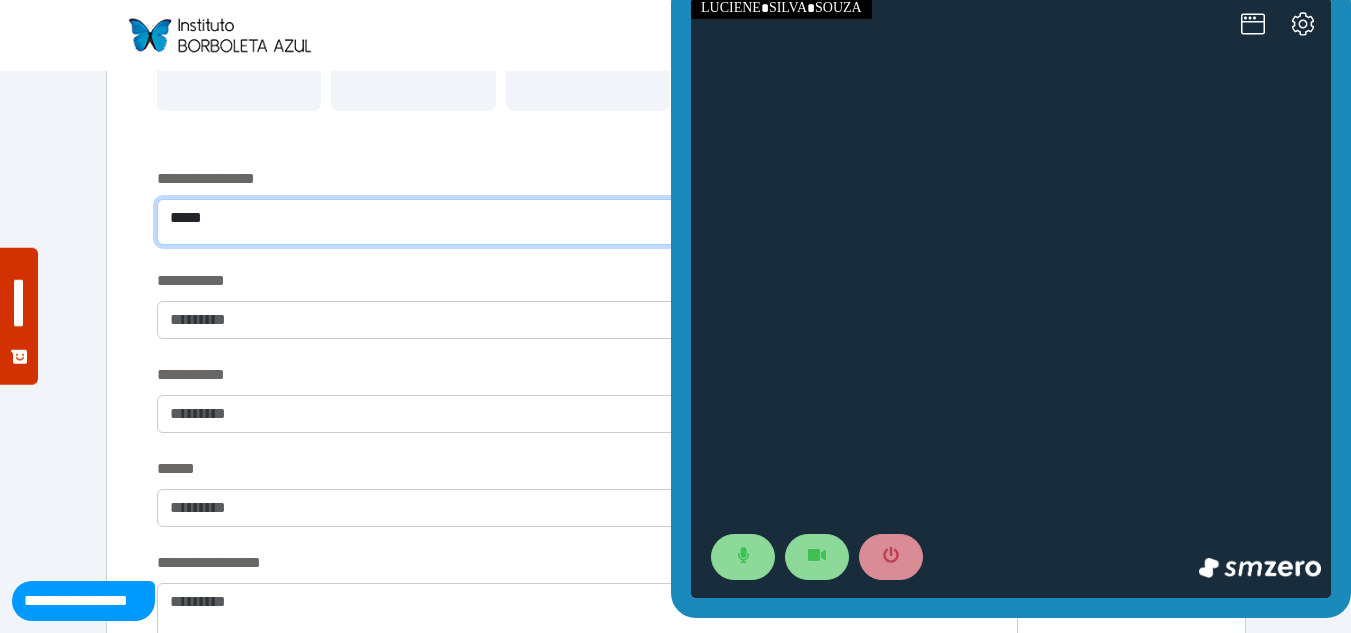 click on "*****" at bounding box center (587, 222) 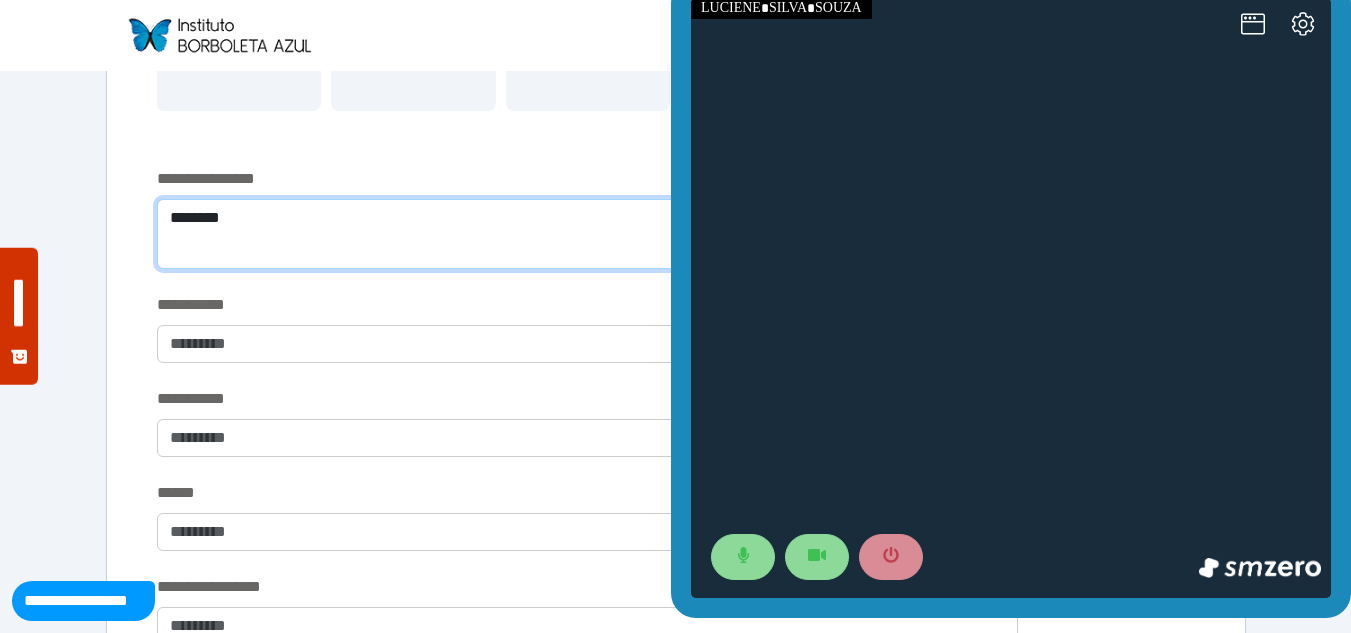 scroll, scrollTop: 0, scrollLeft: 0, axis: both 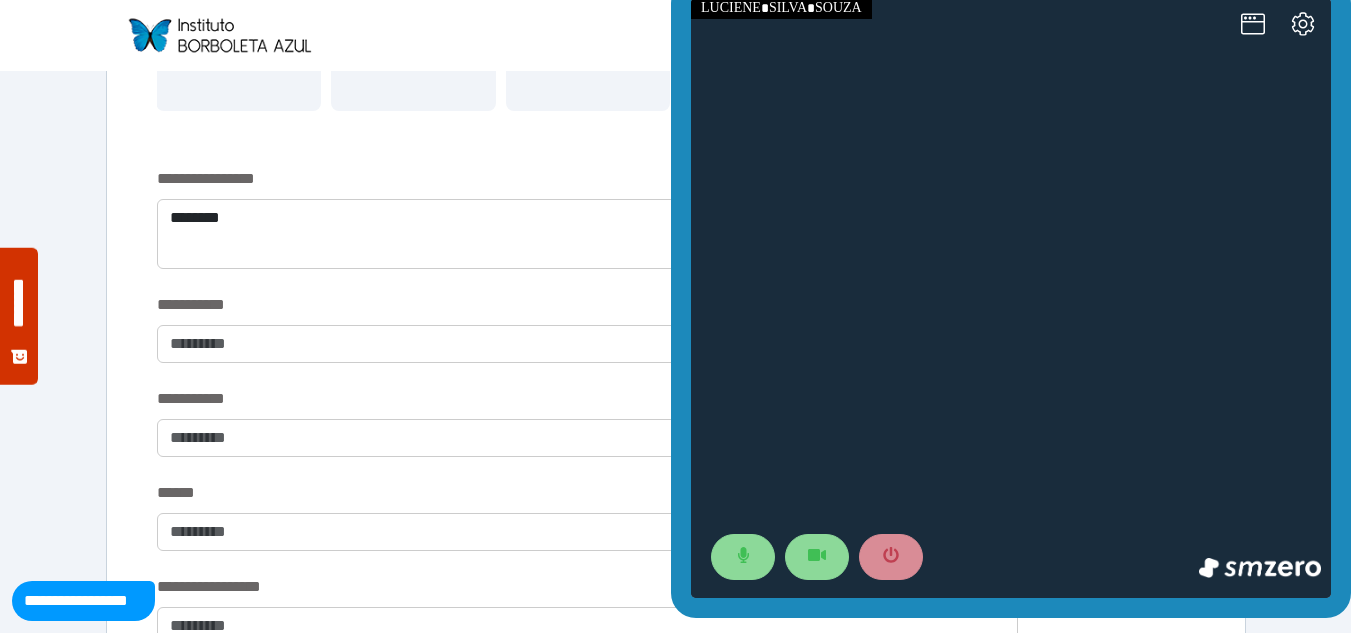 click at bounding box center [1011, 298] 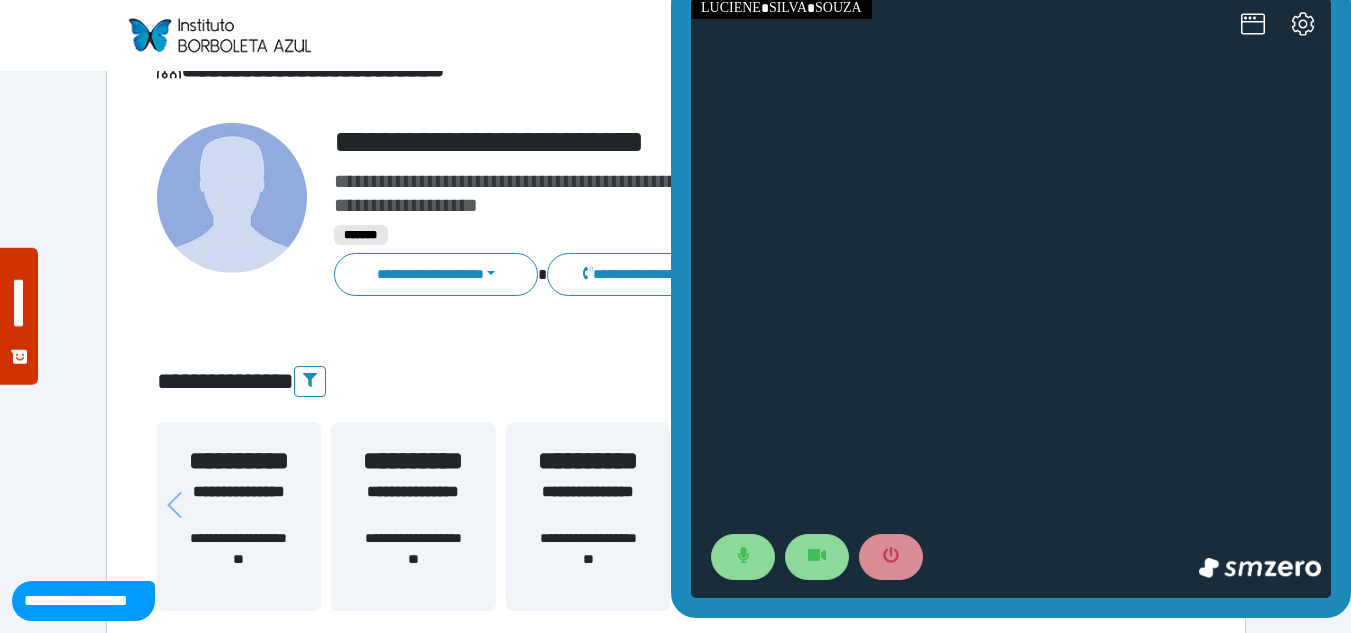 scroll, scrollTop: 0, scrollLeft: 0, axis: both 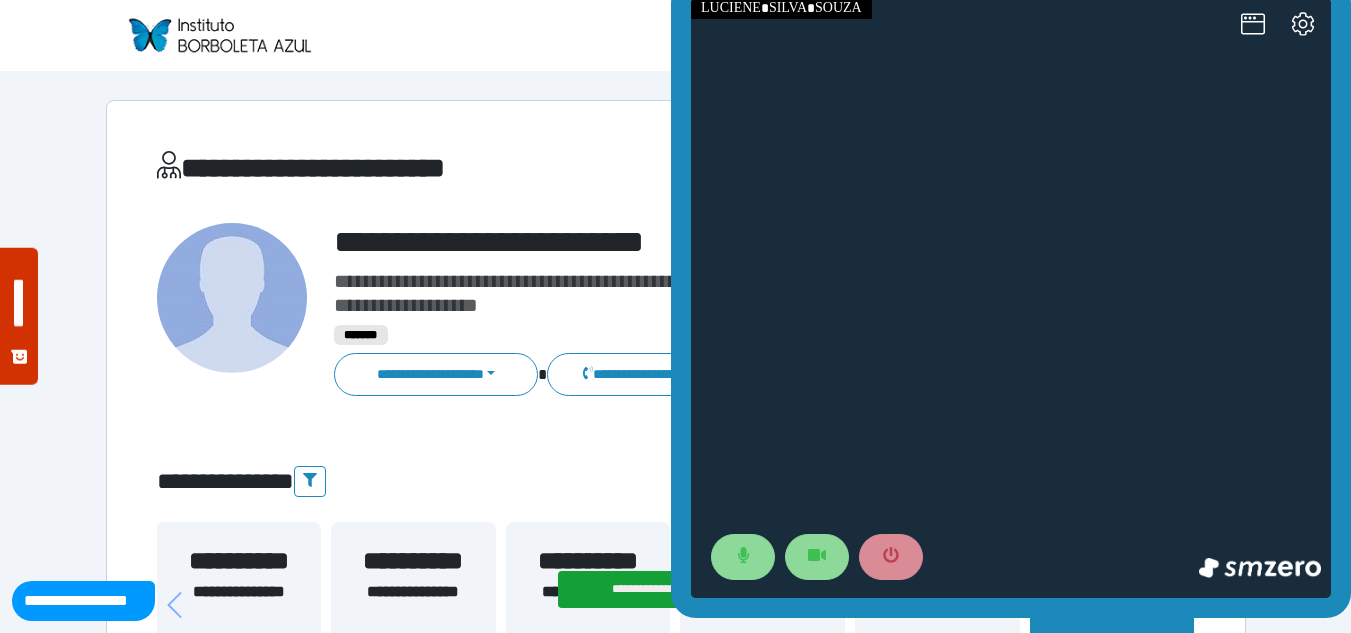 click at bounding box center (1011, 298) 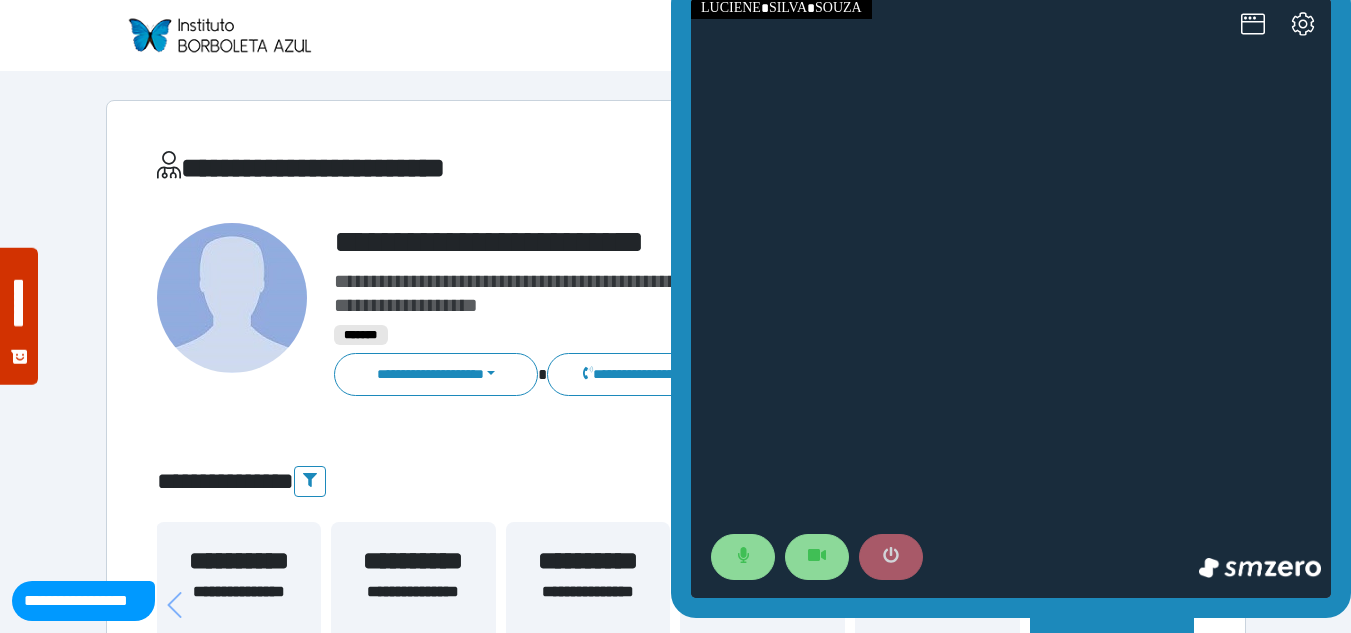 click 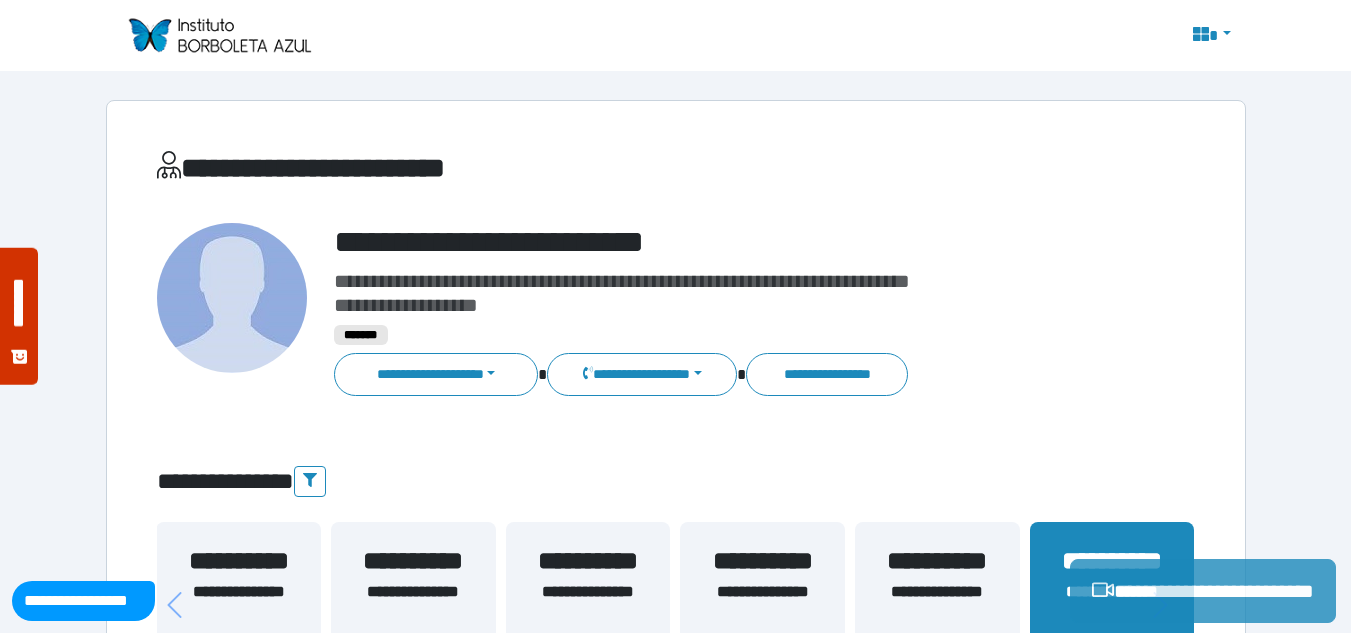click on "**********" at bounding box center [1203, 591] 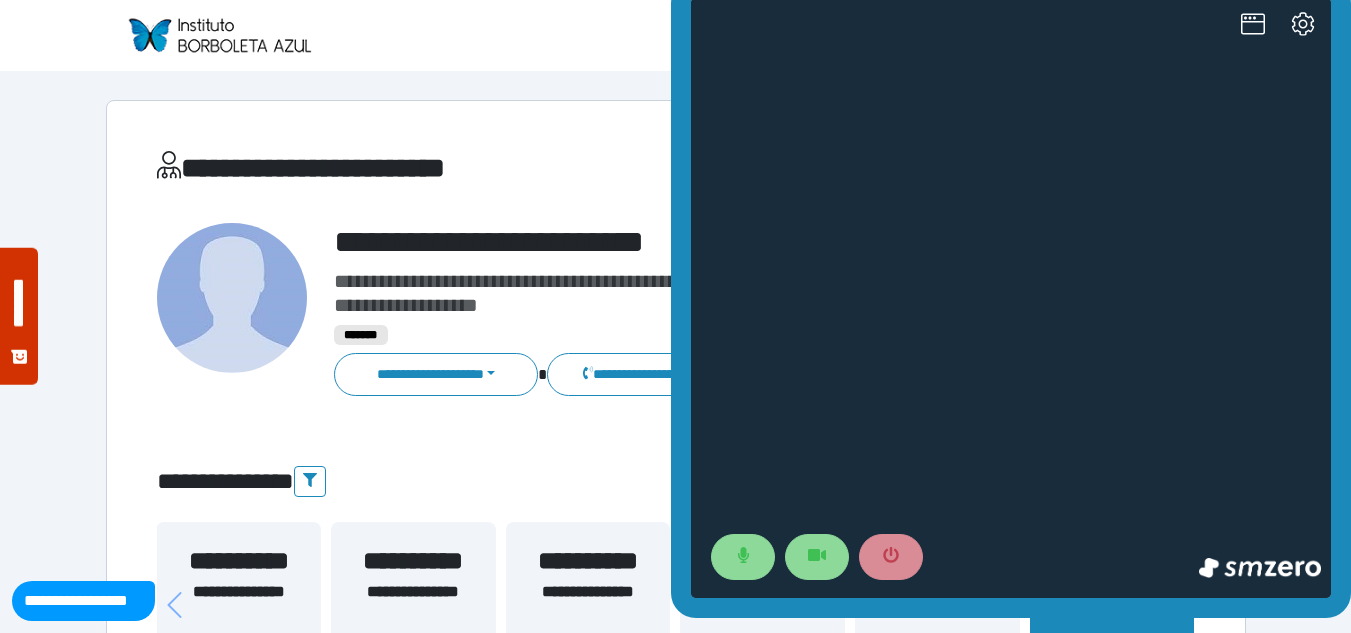 scroll, scrollTop: 0, scrollLeft: 0, axis: both 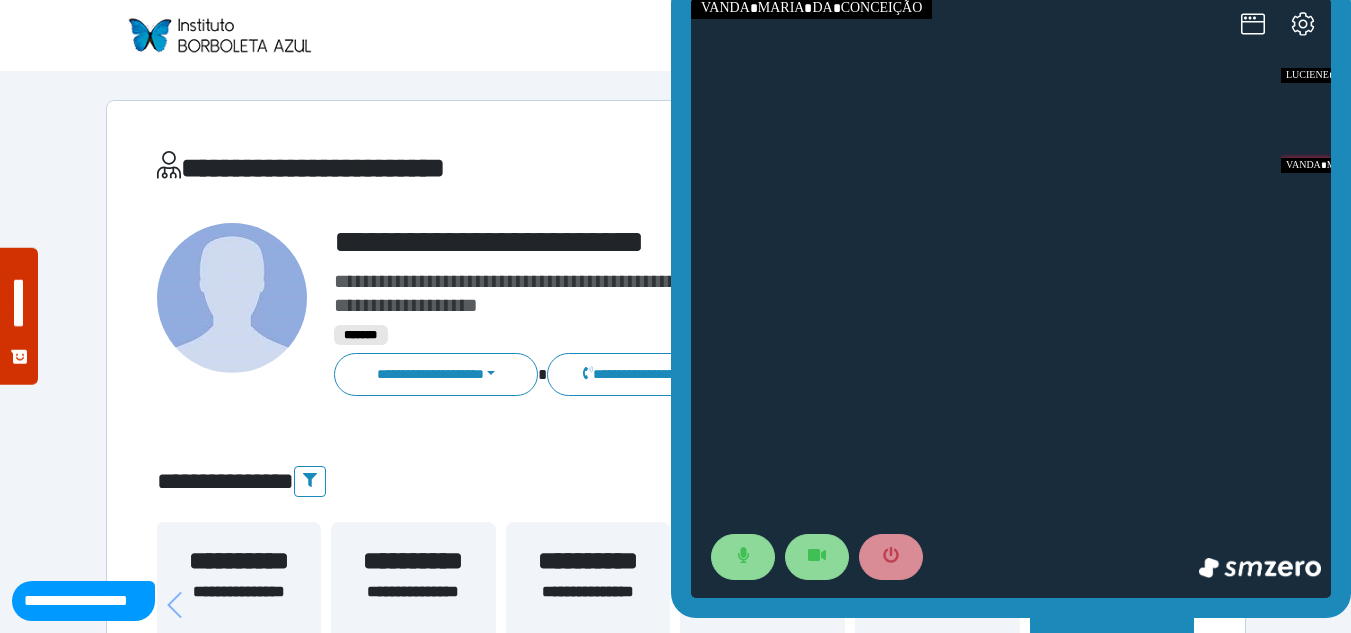 drag, startPoint x: 768, startPoint y: 69, endPoint x: 729, endPoint y: 80, distance: 40.5216 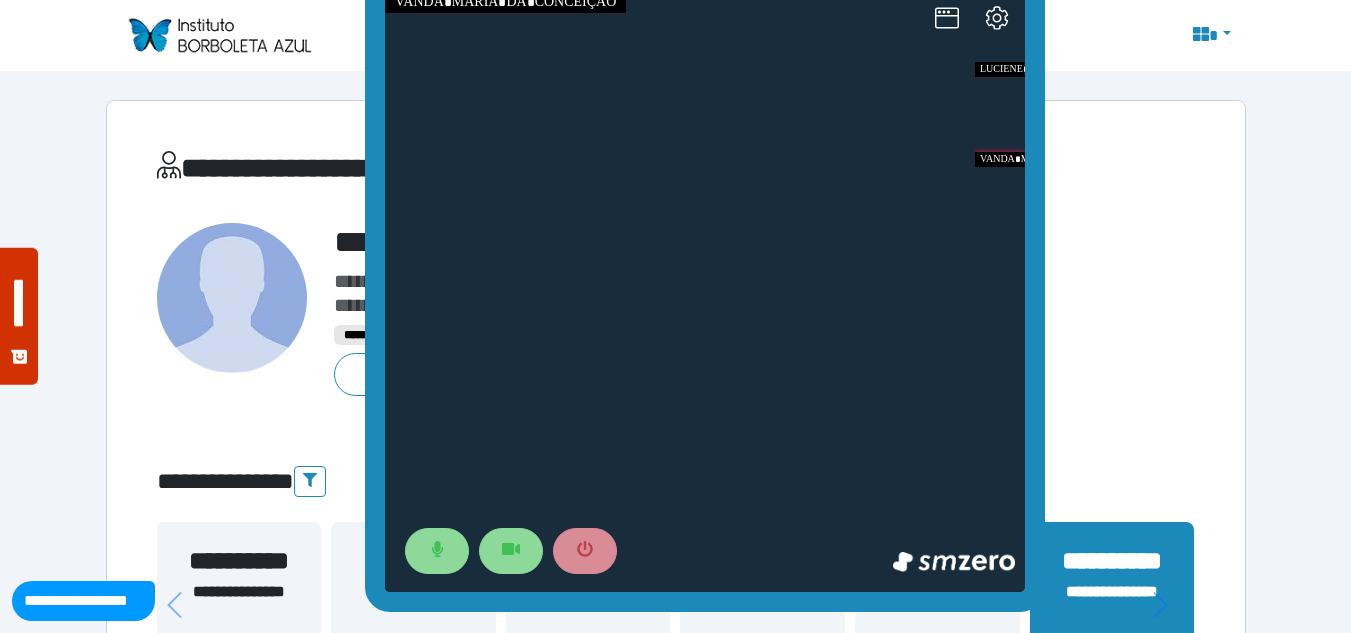drag, startPoint x: 642, startPoint y: 111, endPoint x: 399, endPoint y: 26, distance: 257.43738 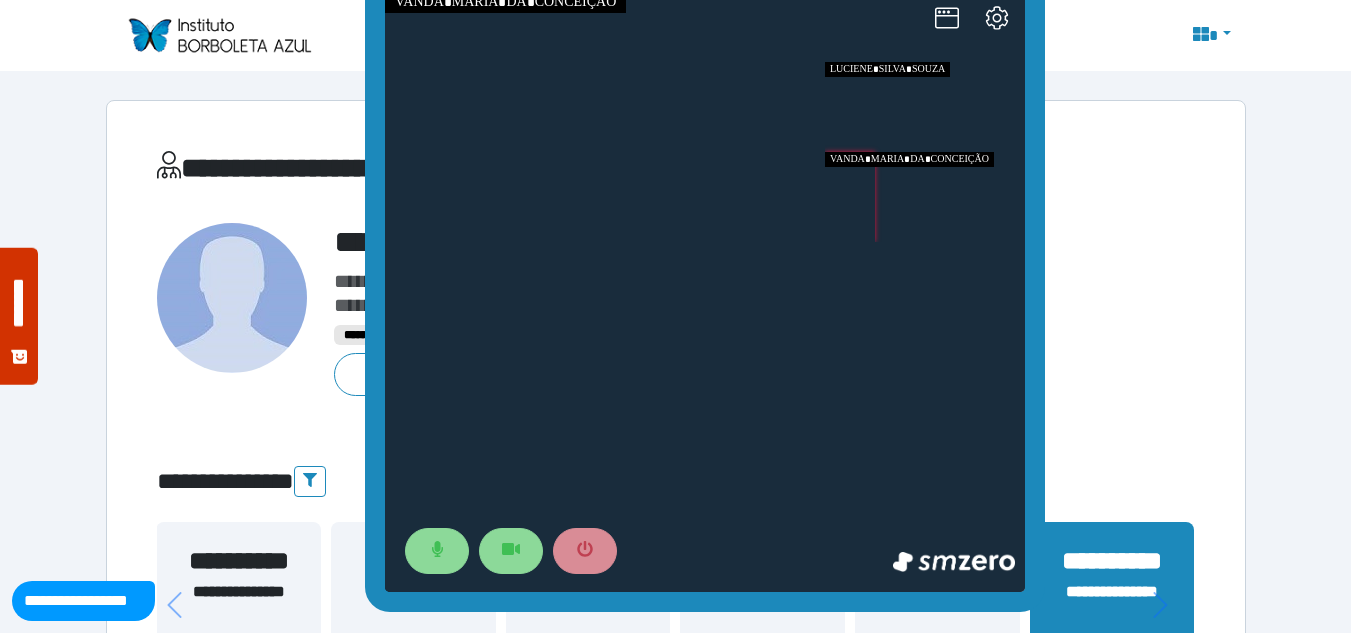 click at bounding box center [925, 107] 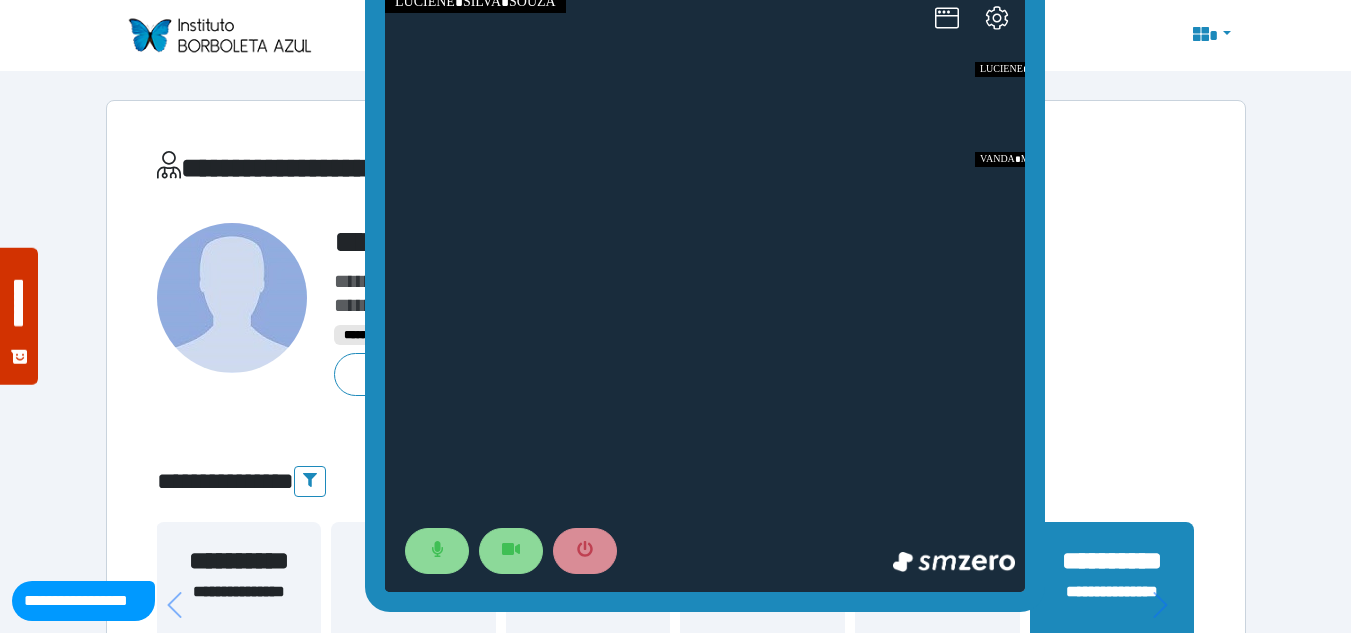 drag, startPoint x: 877, startPoint y: 92, endPoint x: 703, endPoint y: 133, distance: 178.76521 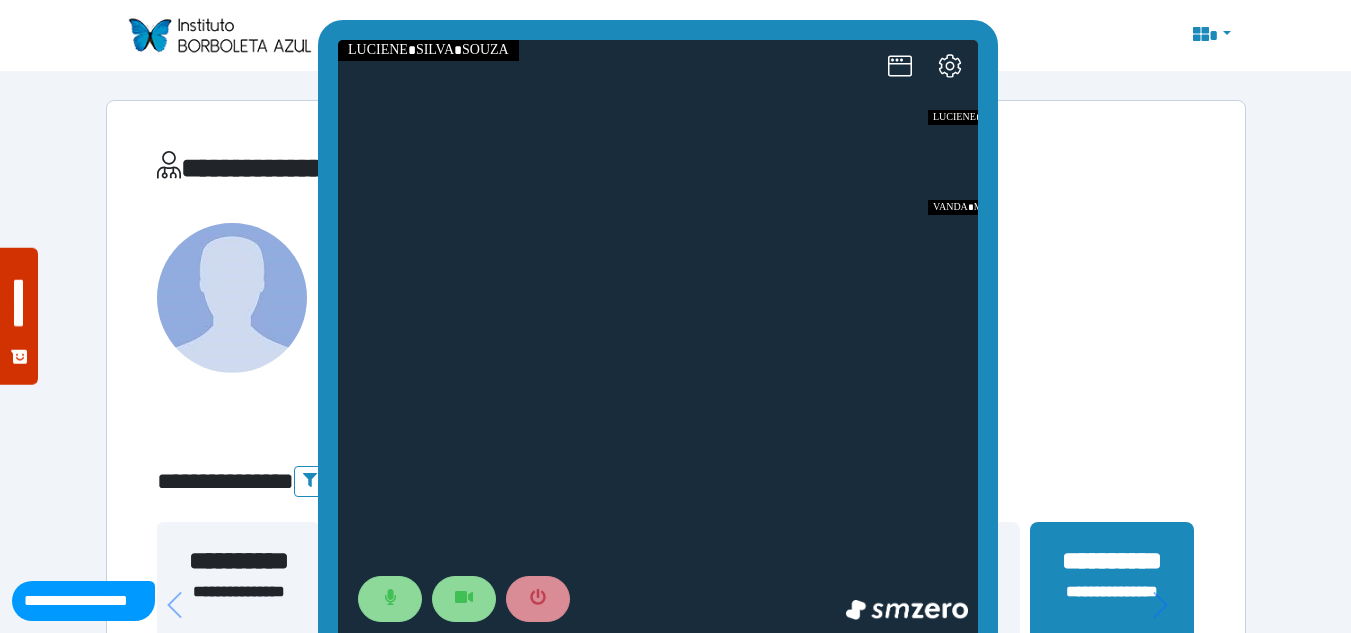 drag, startPoint x: 333, startPoint y: 63, endPoint x: 228, endPoint y: 25, distance: 111.66467 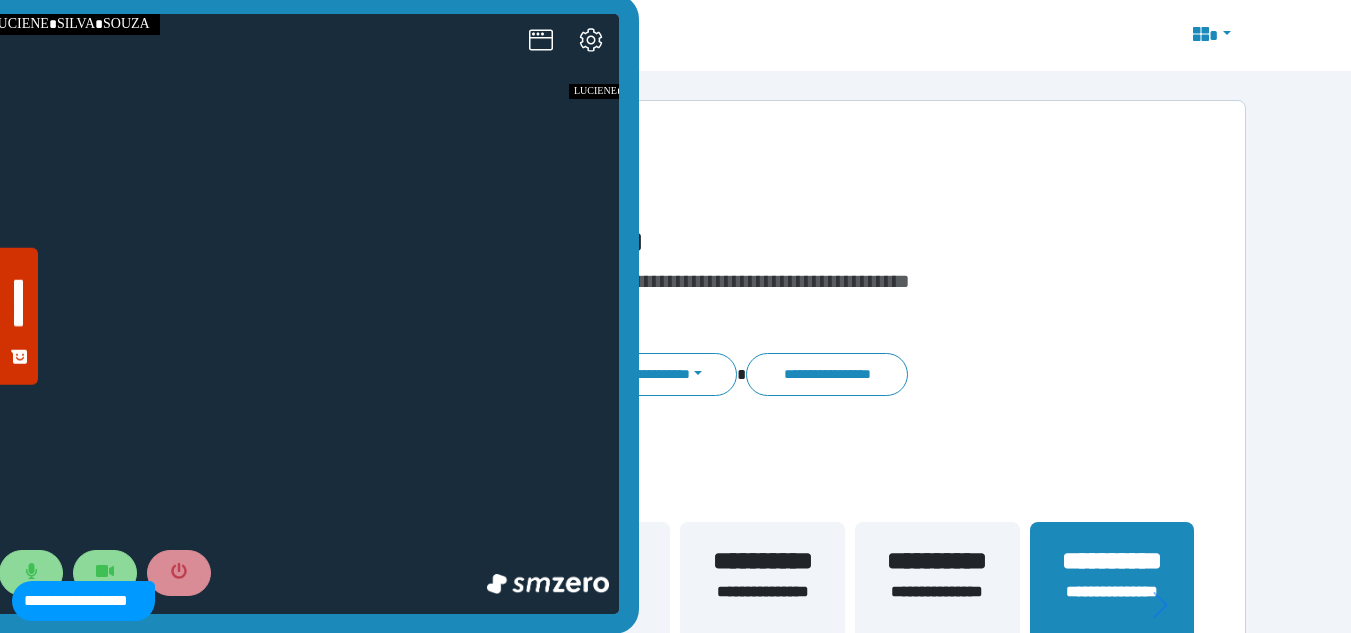 drag, startPoint x: 207, startPoint y: 39, endPoint x: 201, endPoint y: 68, distance: 29.614185 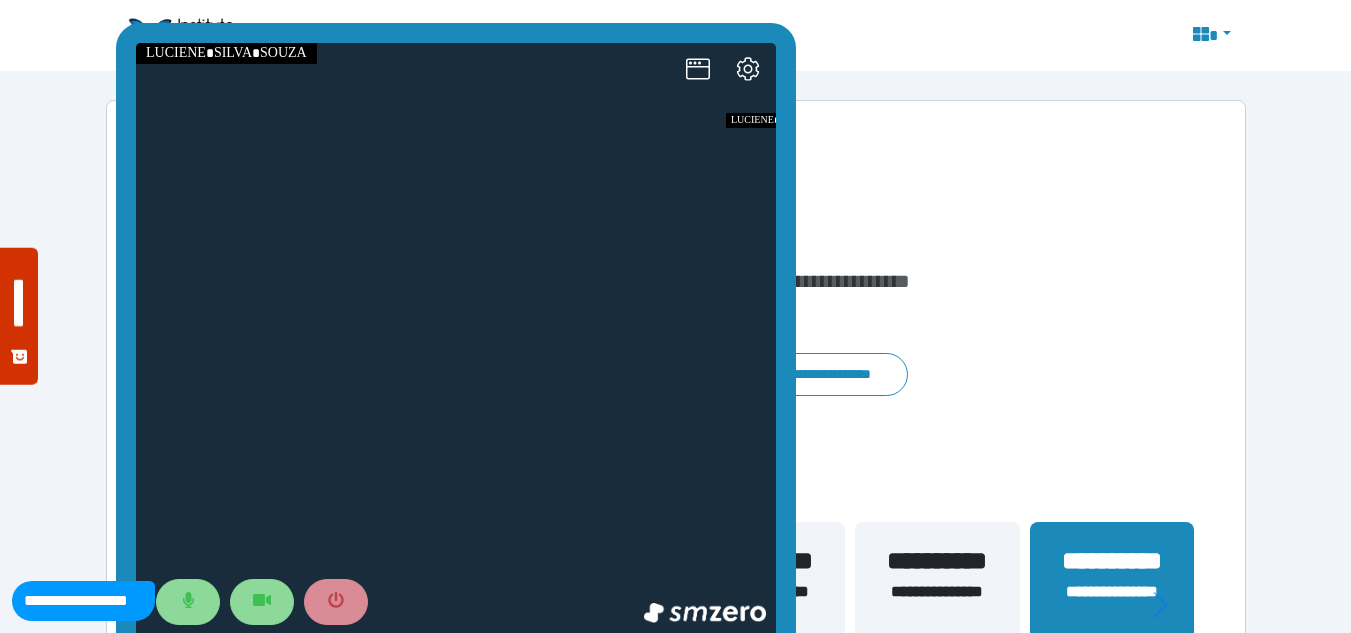 drag, startPoint x: 483, startPoint y: 24, endPoint x: 618, endPoint y: 34, distance: 135.36986 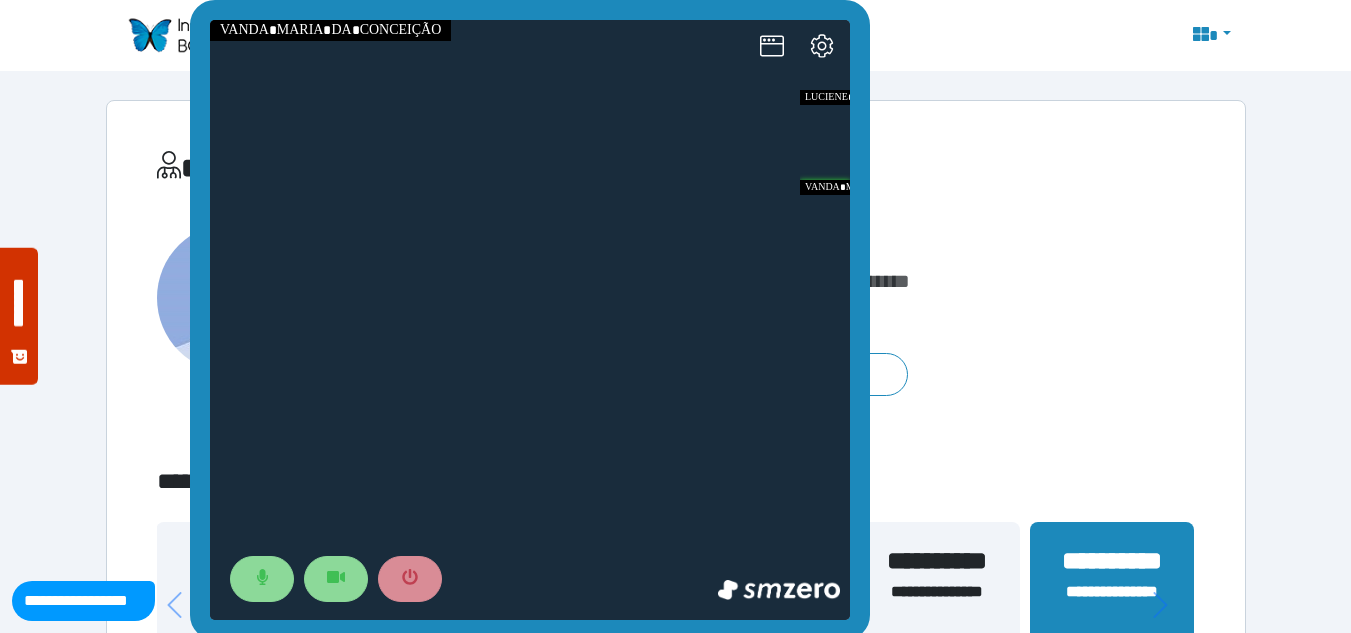 drag, startPoint x: 466, startPoint y: 33, endPoint x: 540, endPoint y: 10, distance: 77.491936 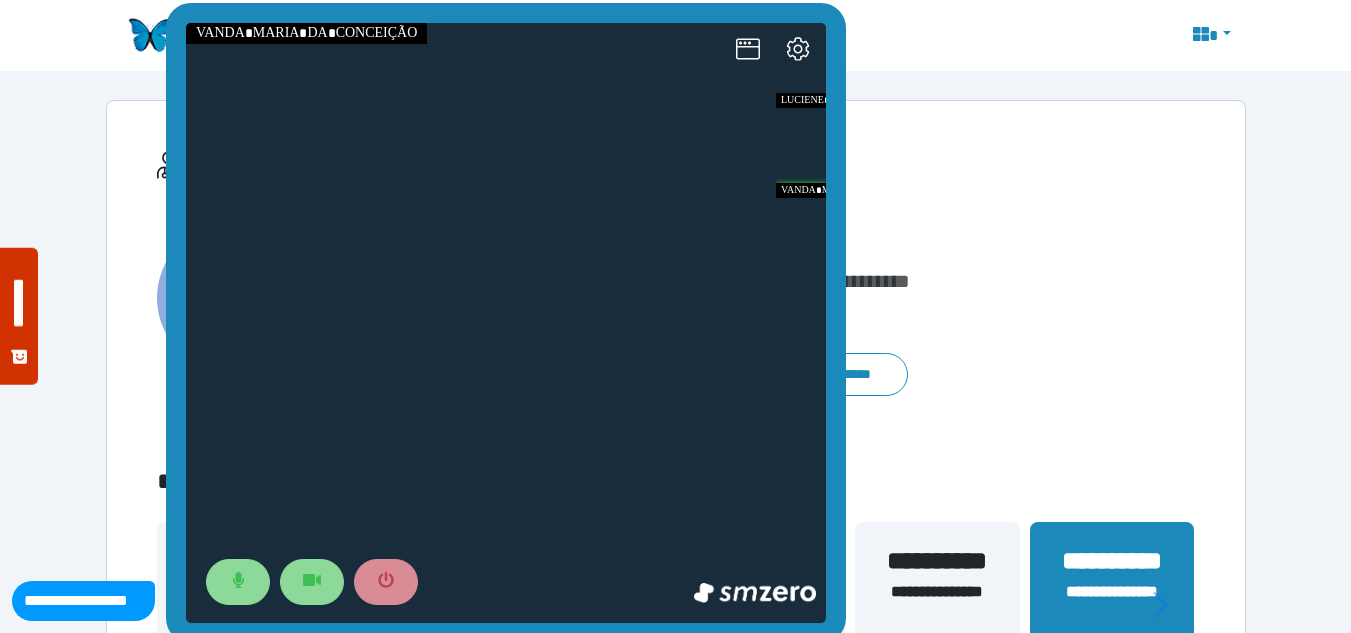 drag, startPoint x: 532, startPoint y: 10, endPoint x: 508, endPoint y: 13, distance: 24.186773 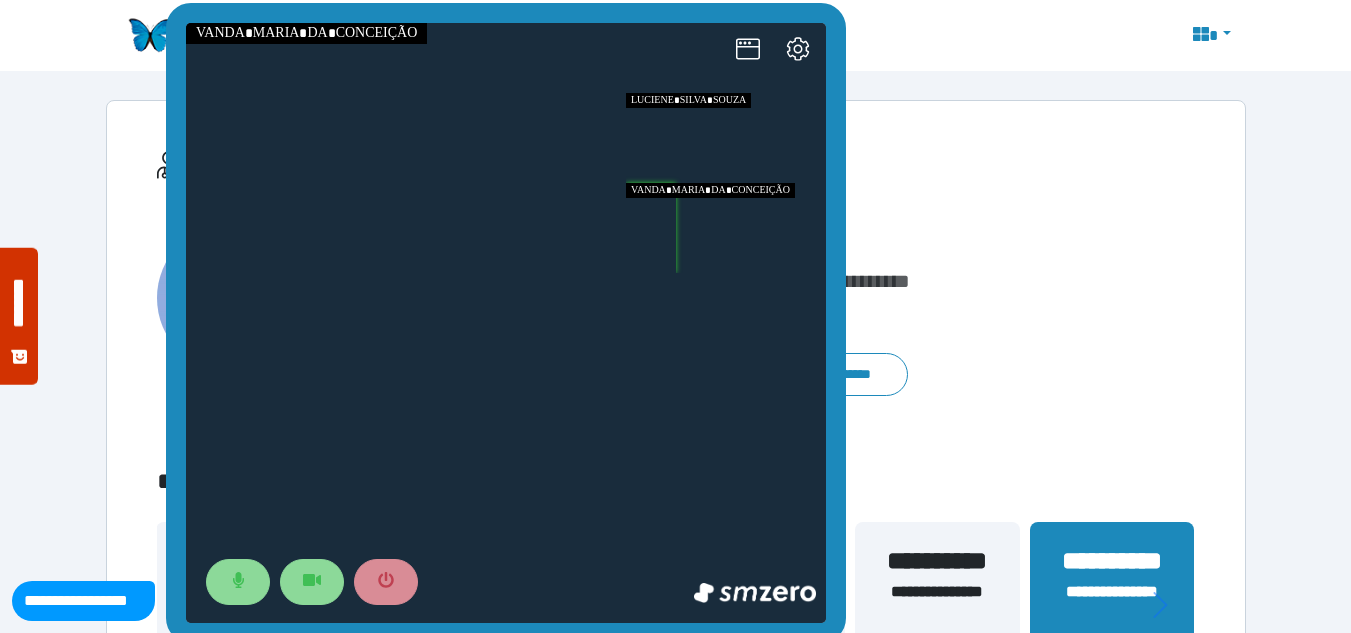 drag, startPoint x: 789, startPoint y: 148, endPoint x: 715, endPoint y: 147, distance: 74.00676 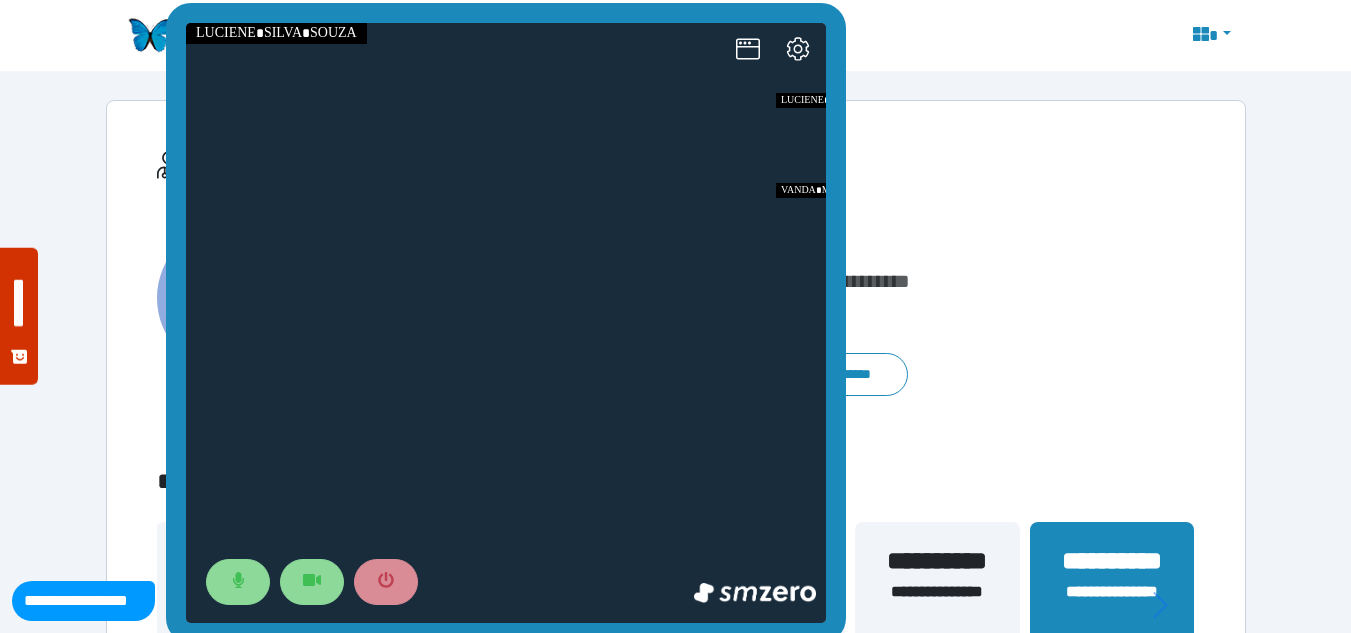click 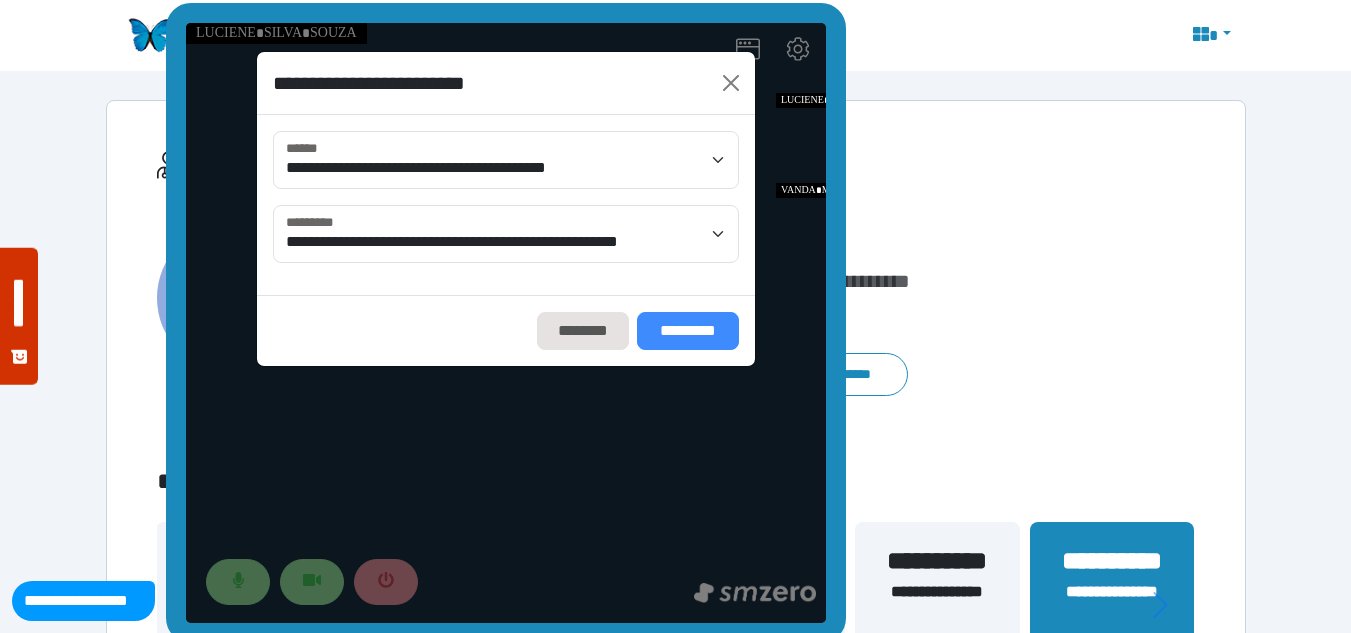 click on "*********" at bounding box center [688, 331] 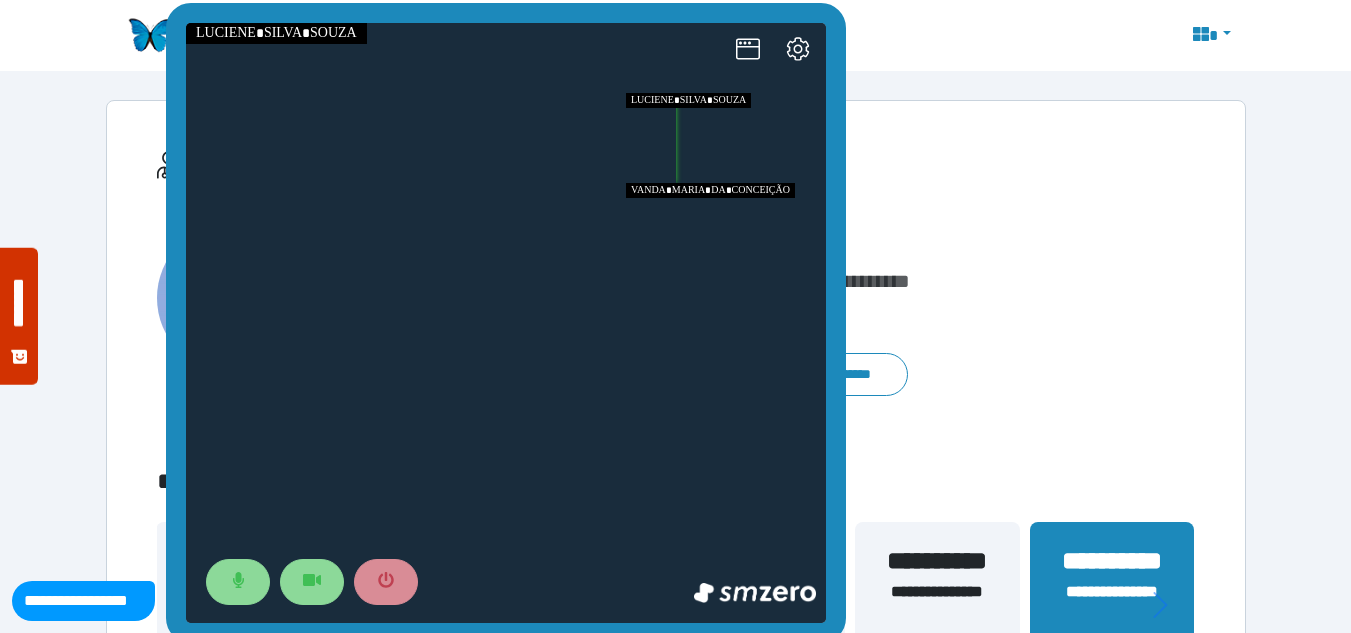 click at bounding box center [726, 228] 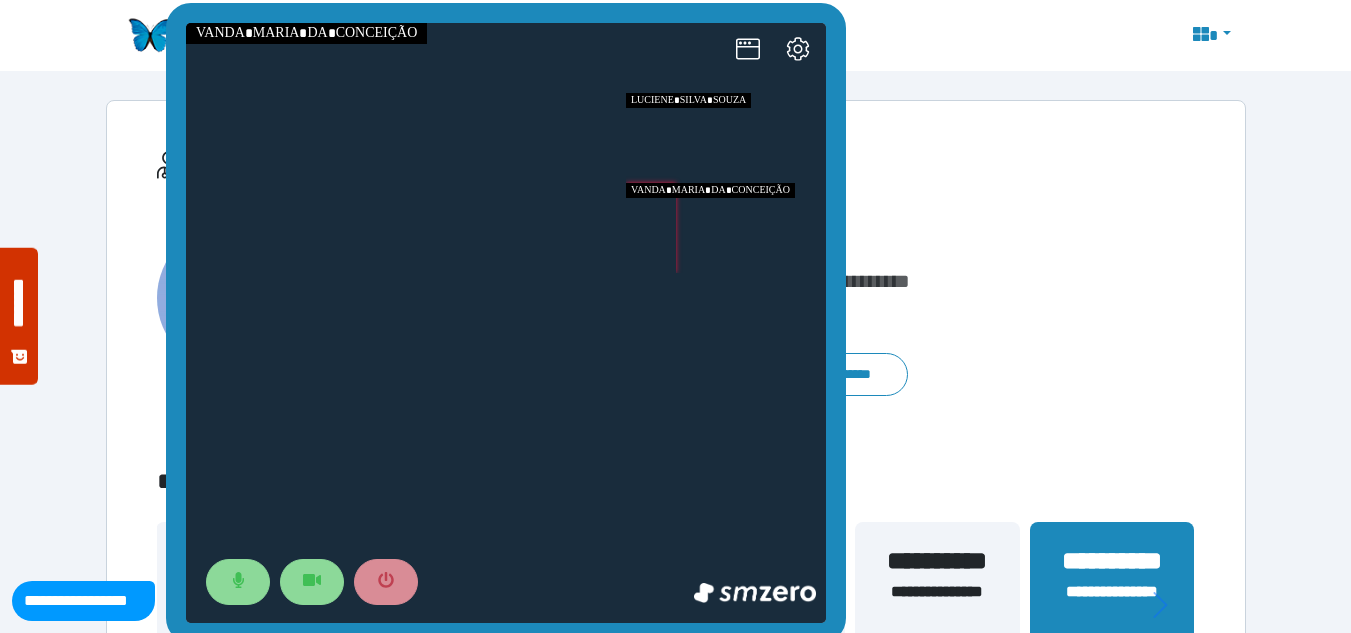 click at bounding box center [726, 138] 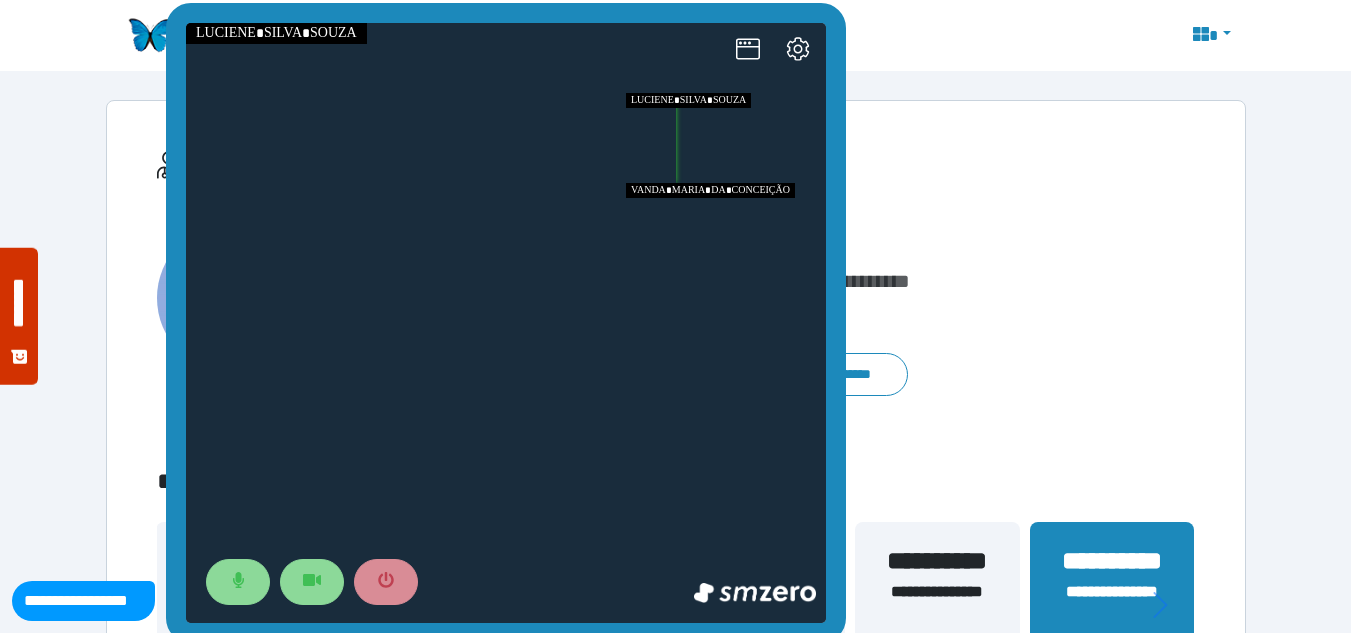 click at bounding box center (726, 228) 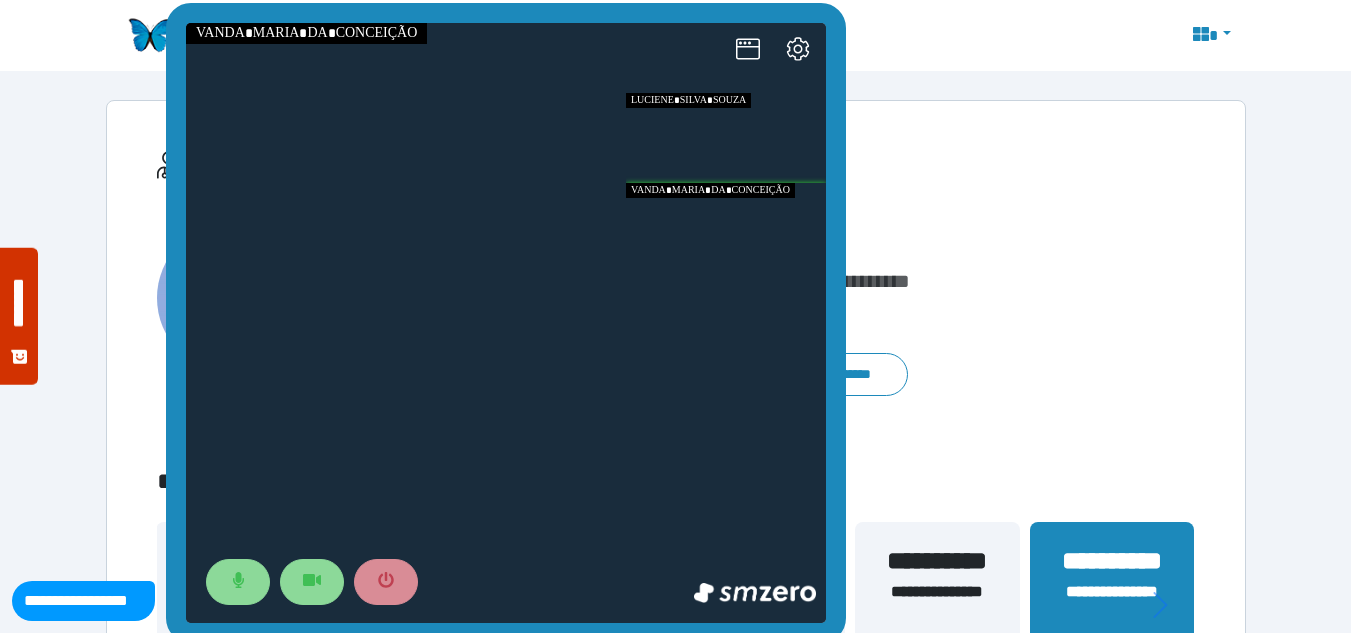 click at bounding box center [726, 228] 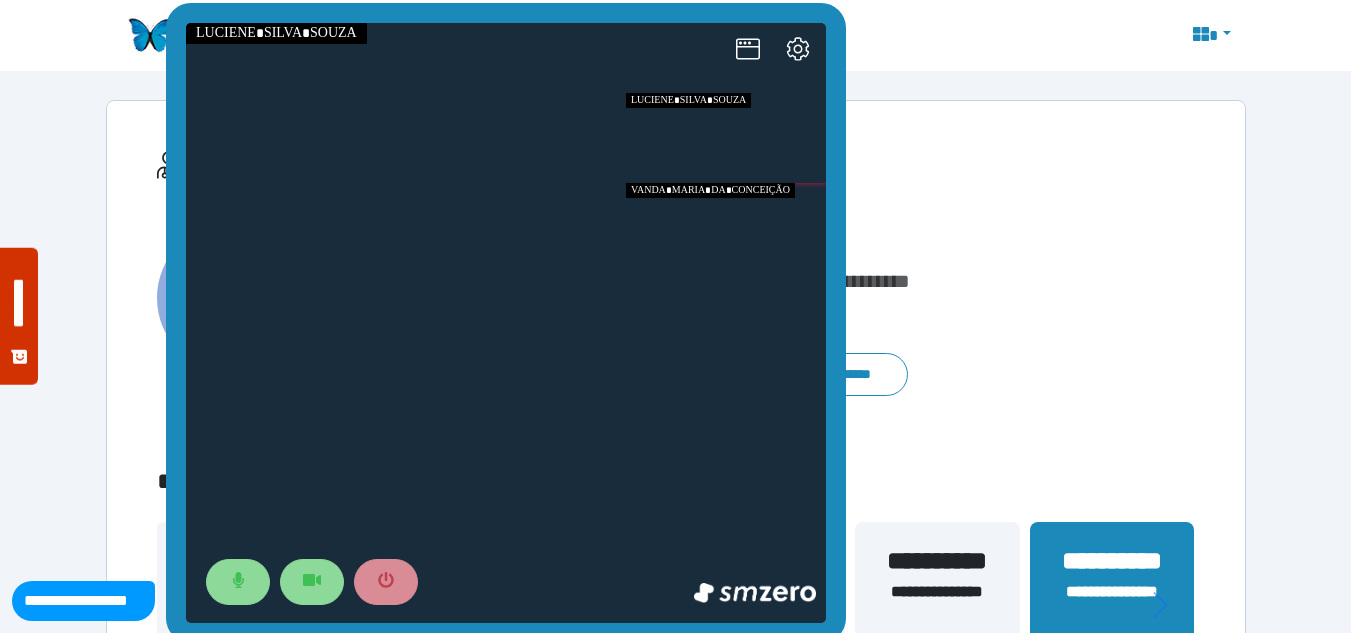 click at bounding box center (726, 228) 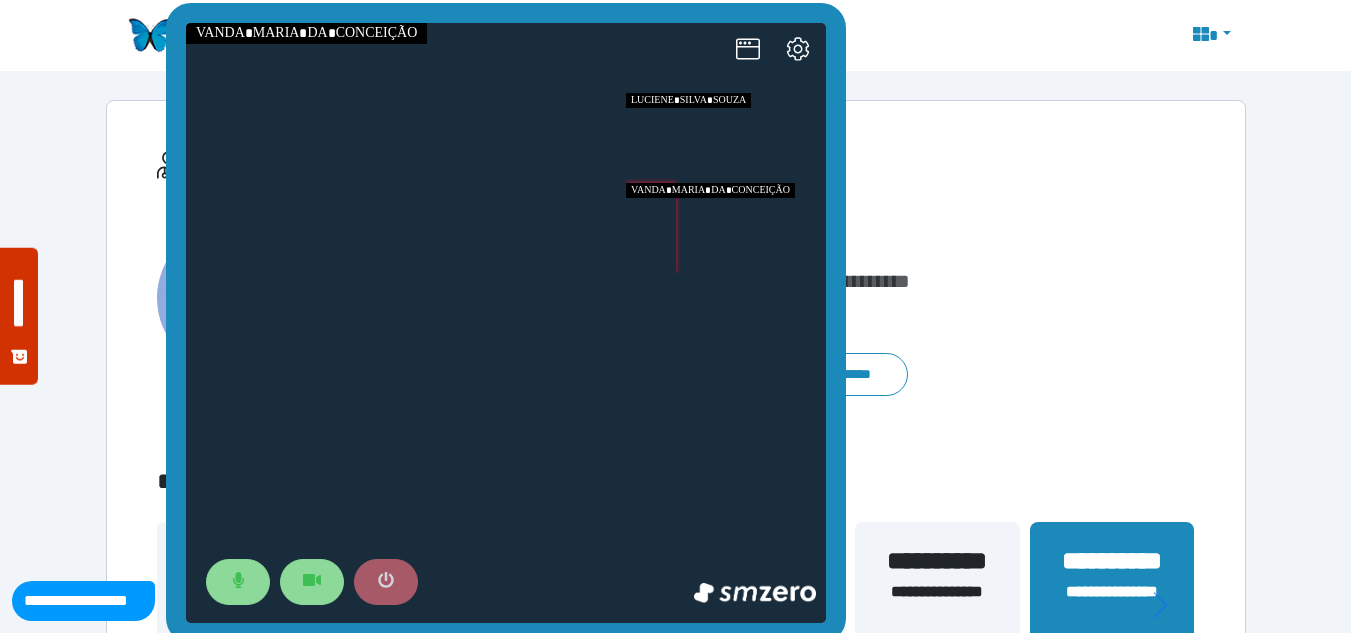click 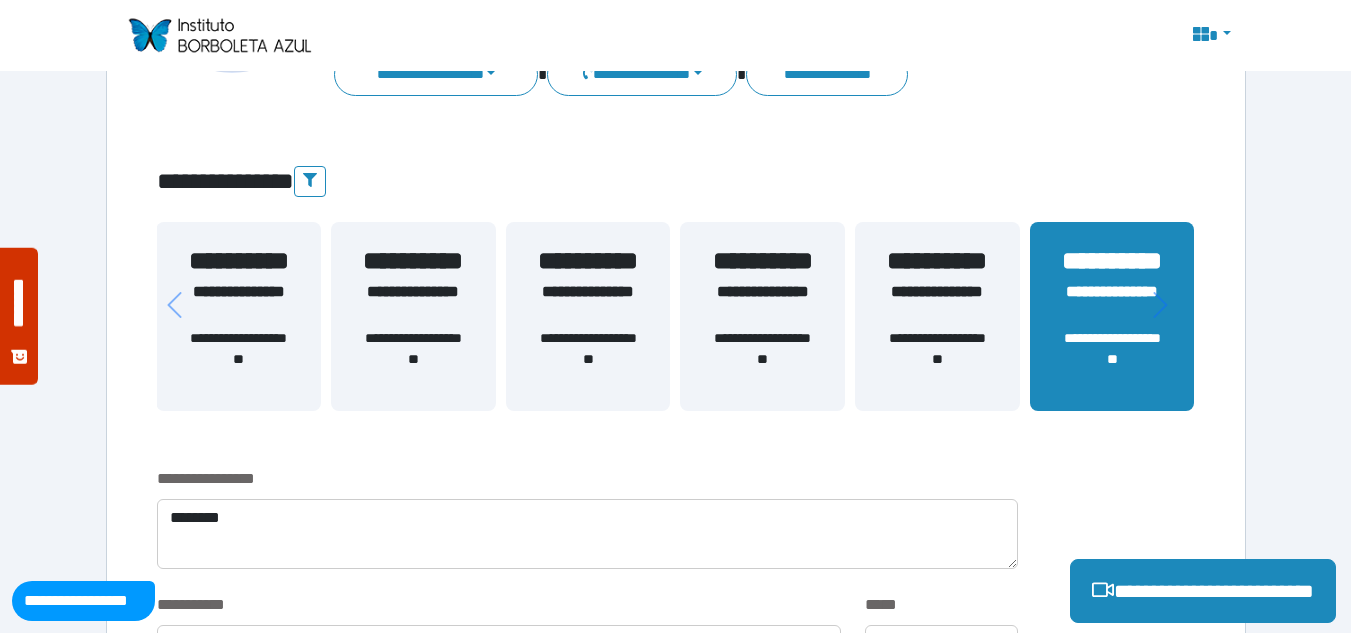 scroll, scrollTop: 400, scrollLeft: 0, axis: vertical 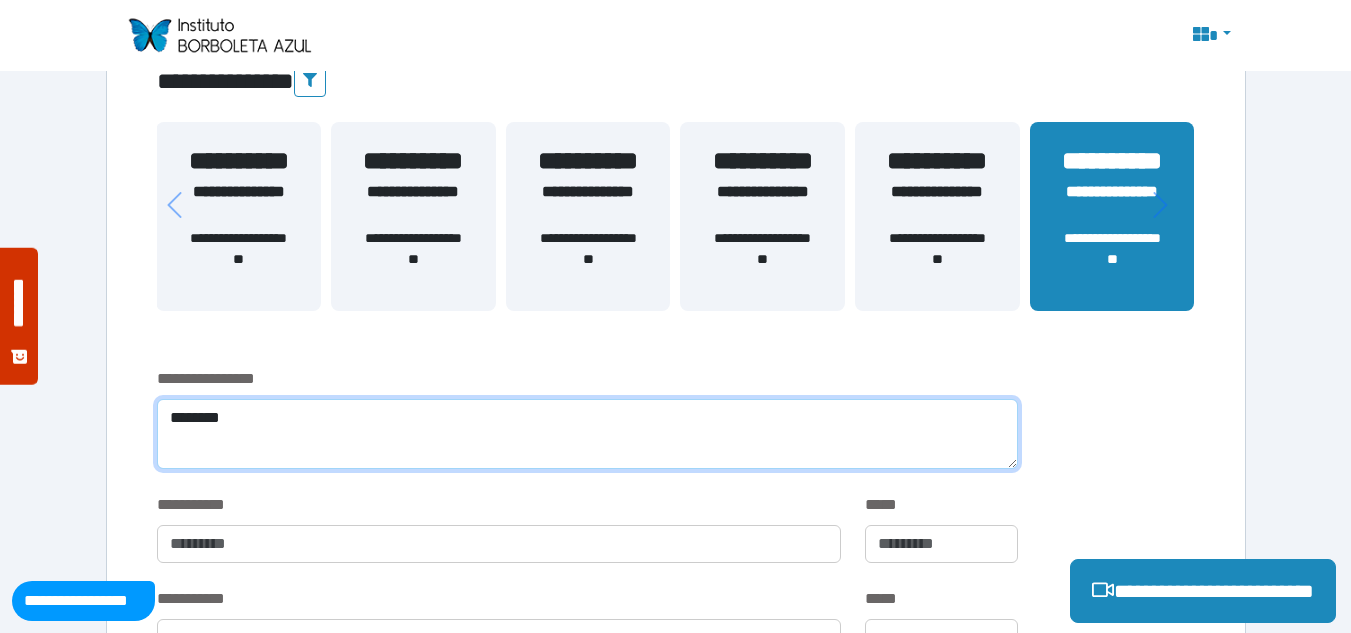 click on "*******" at bounding box center [587, 434] 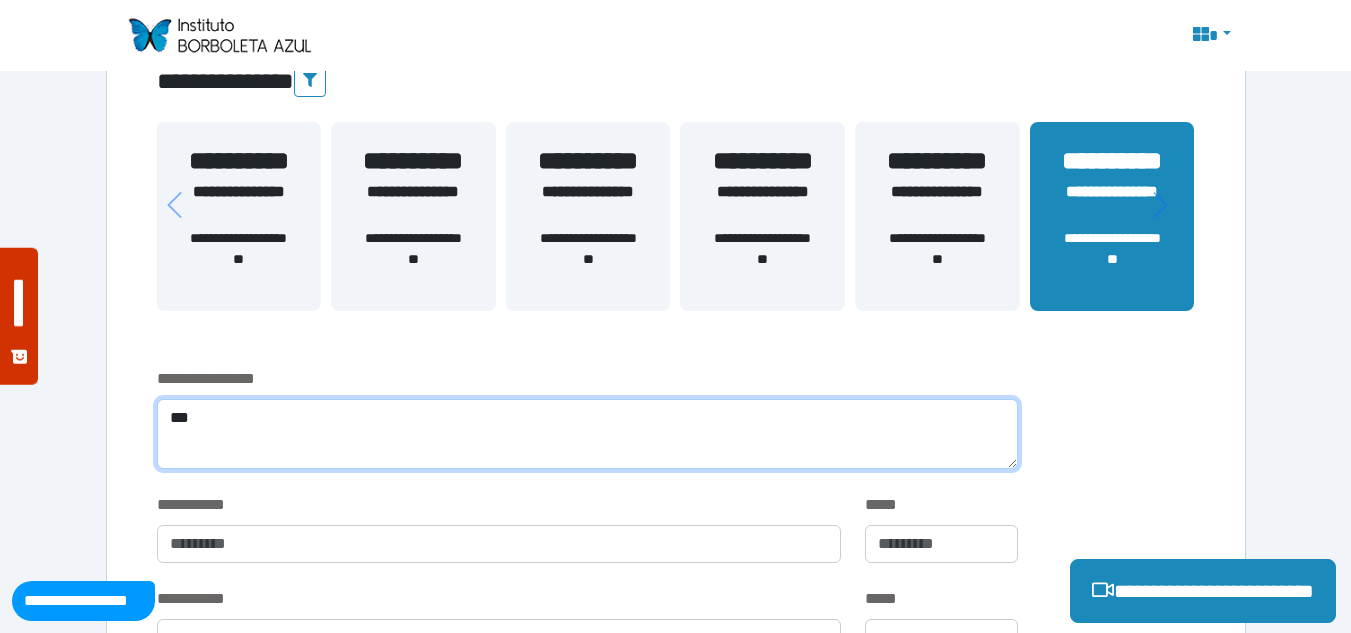 type on "*" 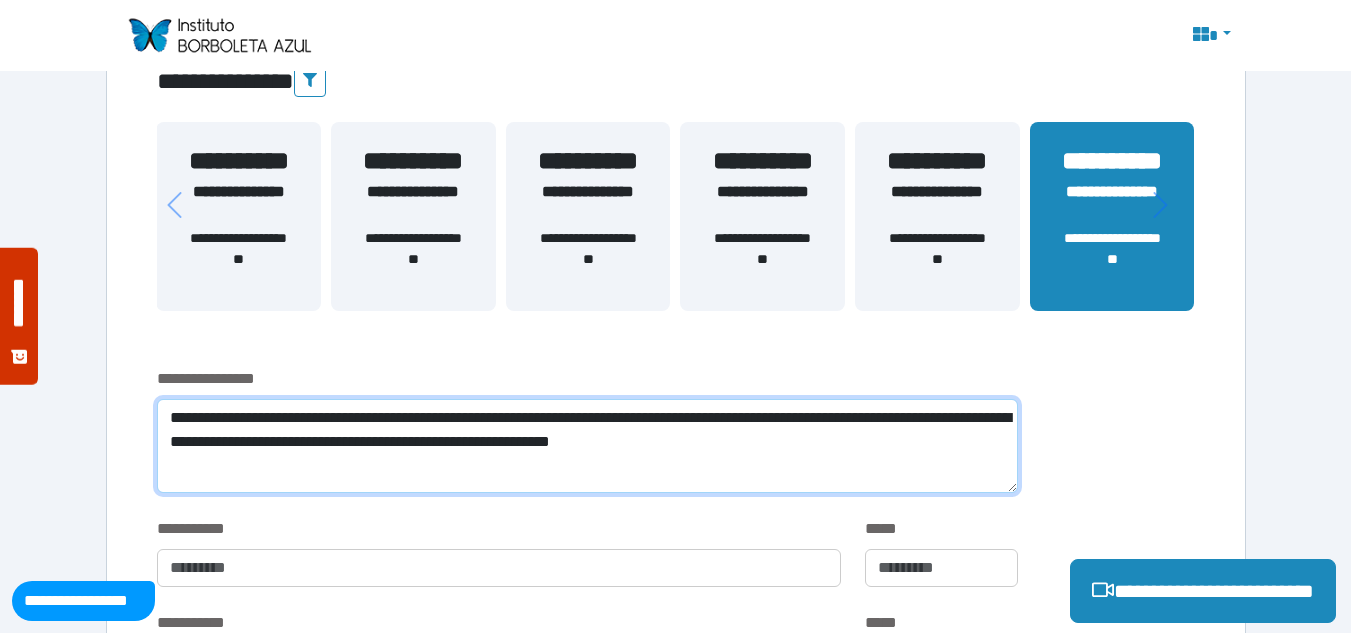 click on "**********" at bounding box center (587, 446) 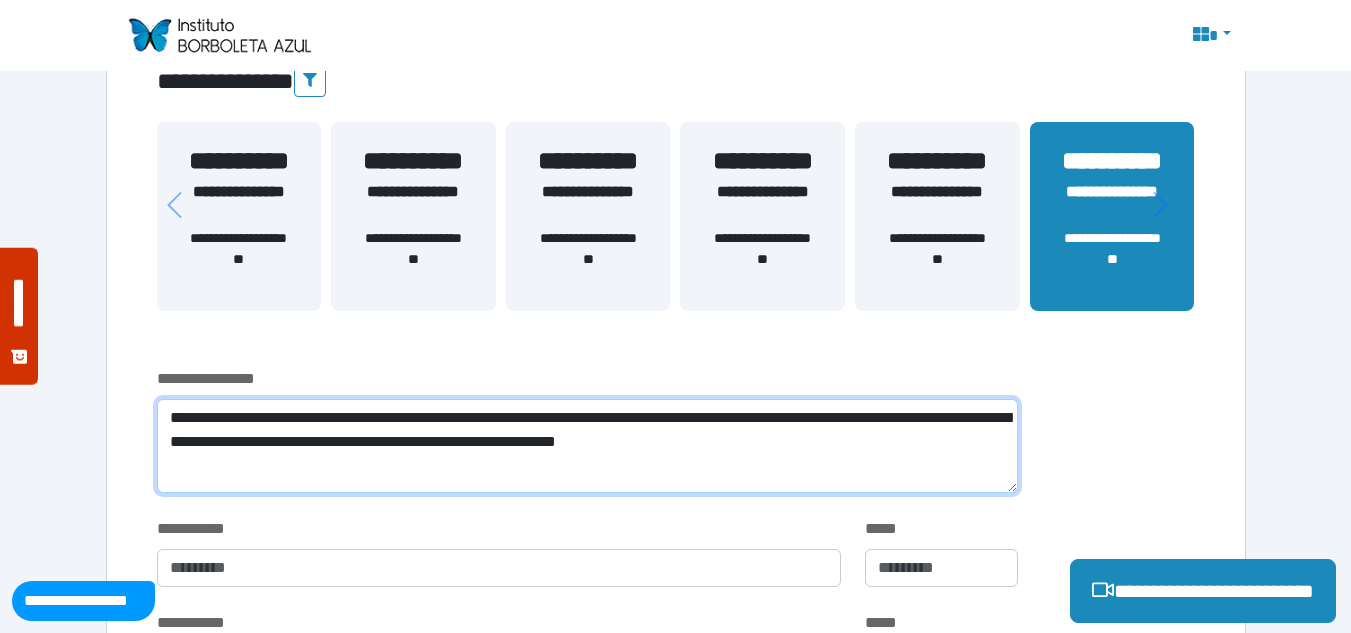 click on "**********" at bounding box center [587, 446] 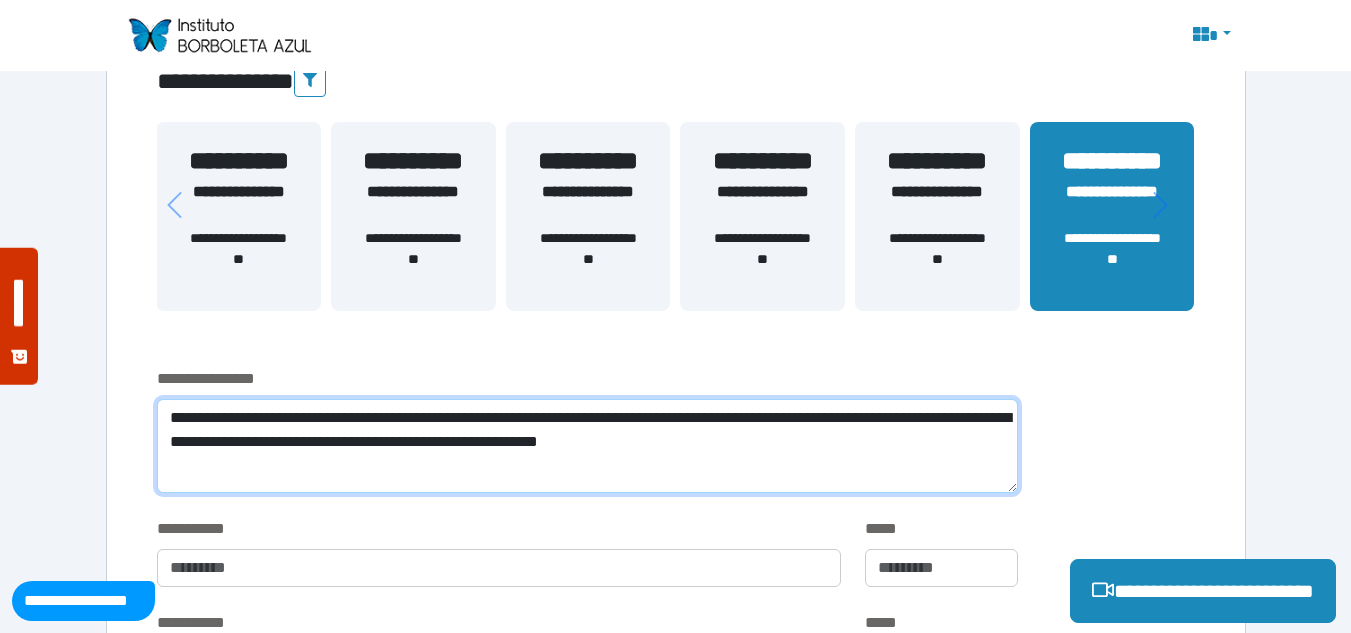drag, startPoint x: 215, startPoint y: 420, endPoint x: 920, endPoint y: 437, distance: 705.20496 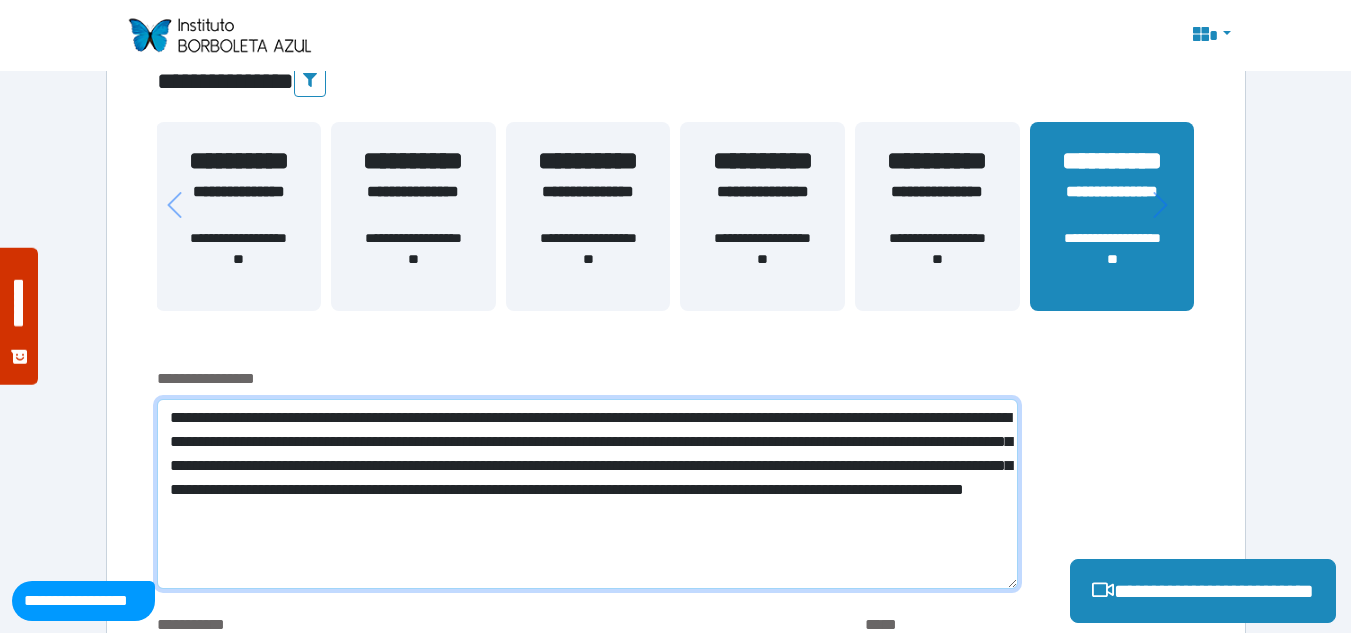 click on "**********" at bounding box center (587, 494) 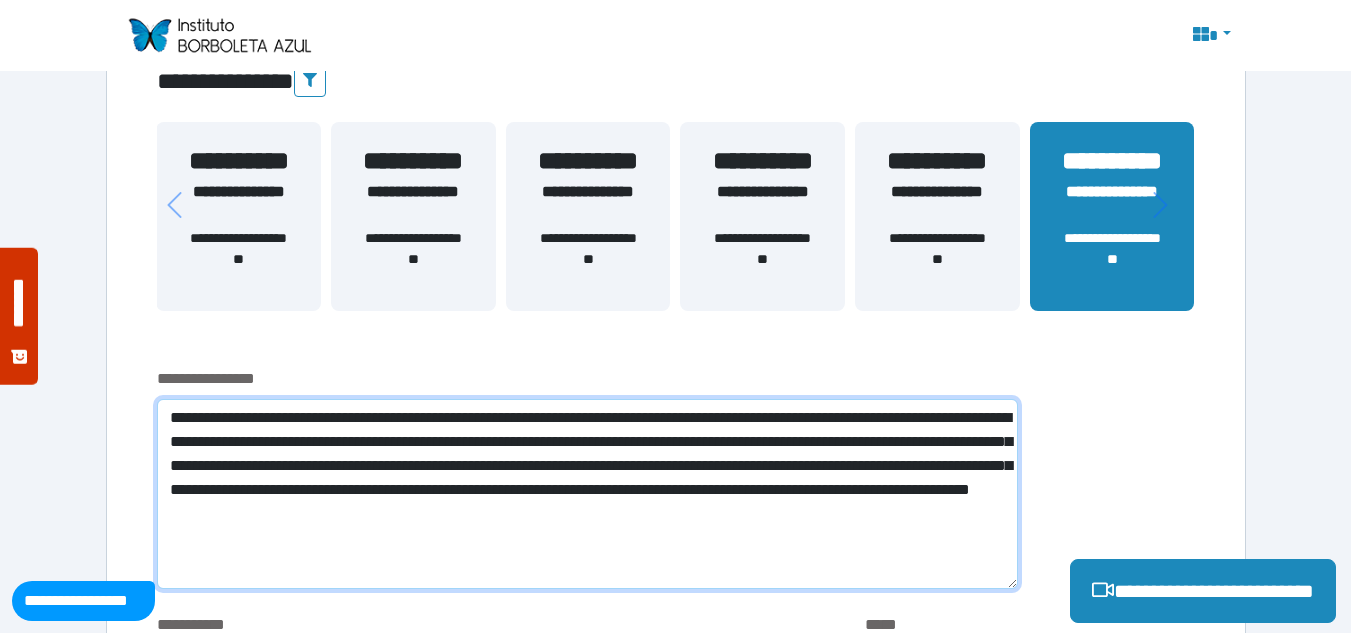 click on "**********" at bounding box center [587, 494] 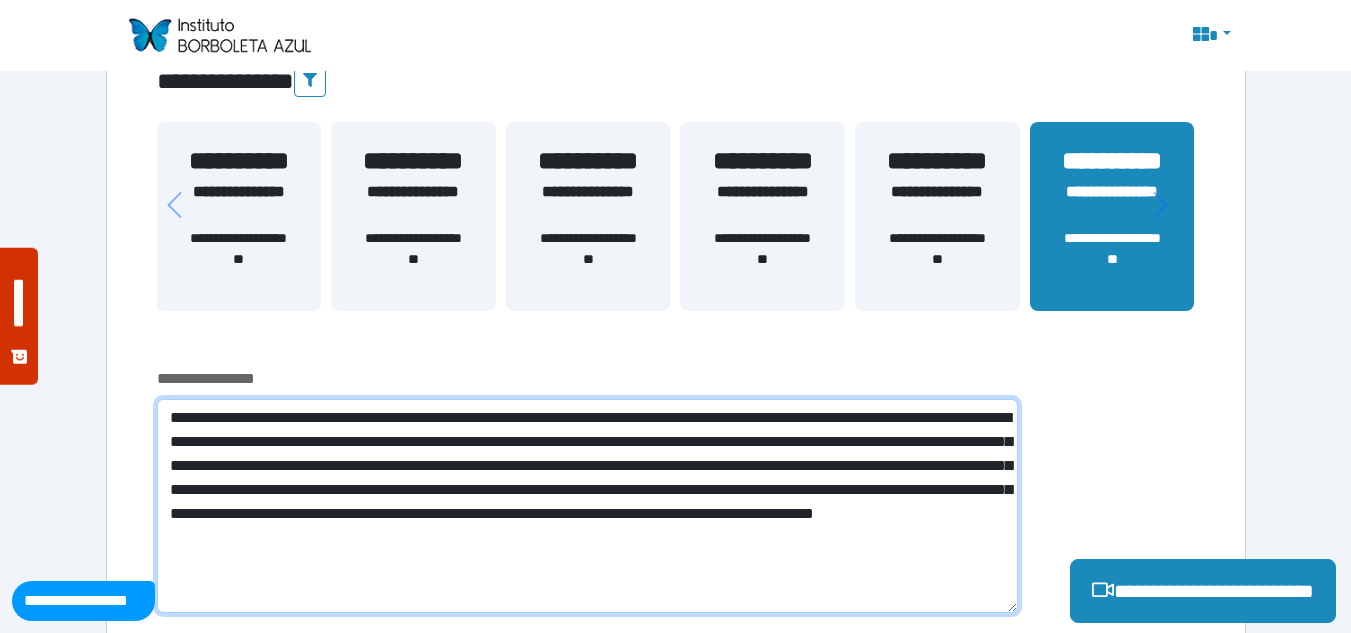 click on "**********" at bounding box center [587, 506] 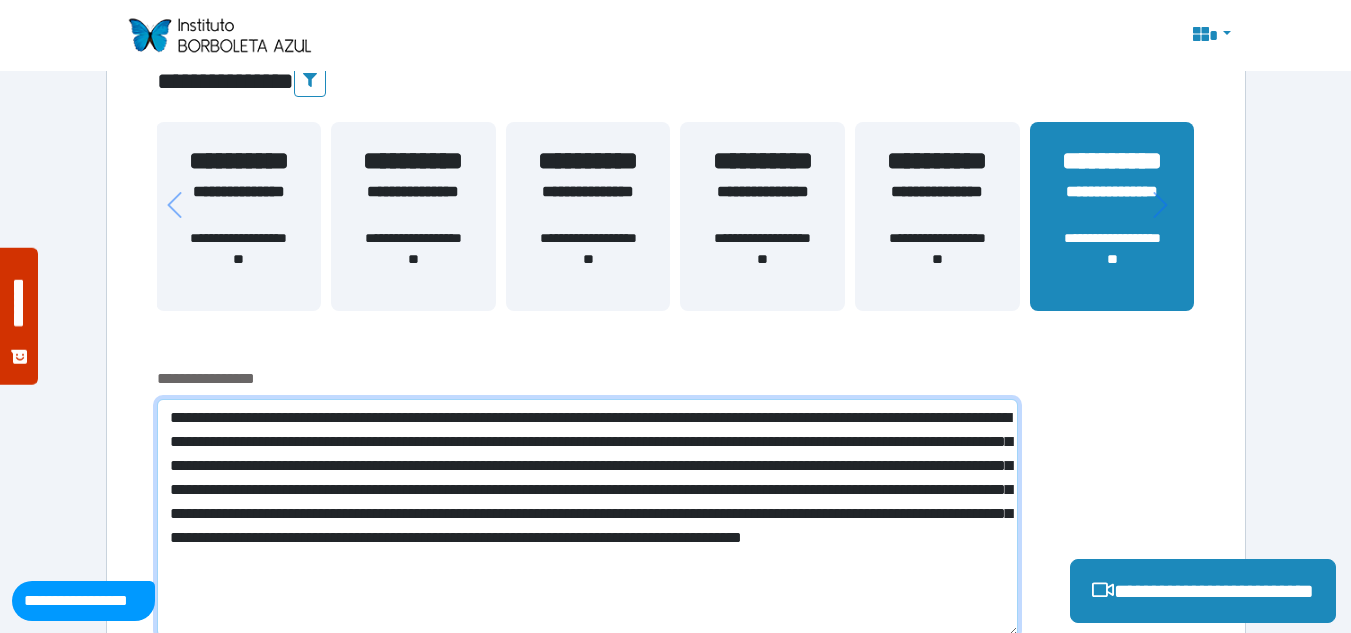 click on "**********" at bounding box center [587, 518] 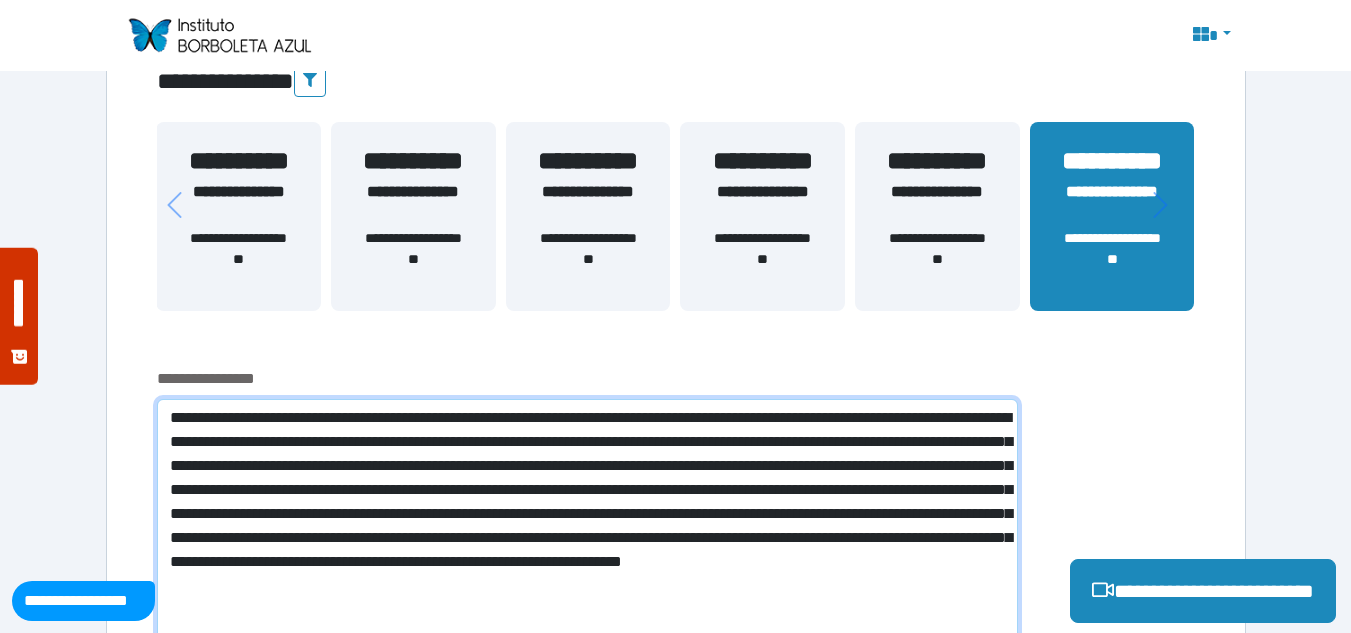 click on "**********" at bounding box center [587, 530] 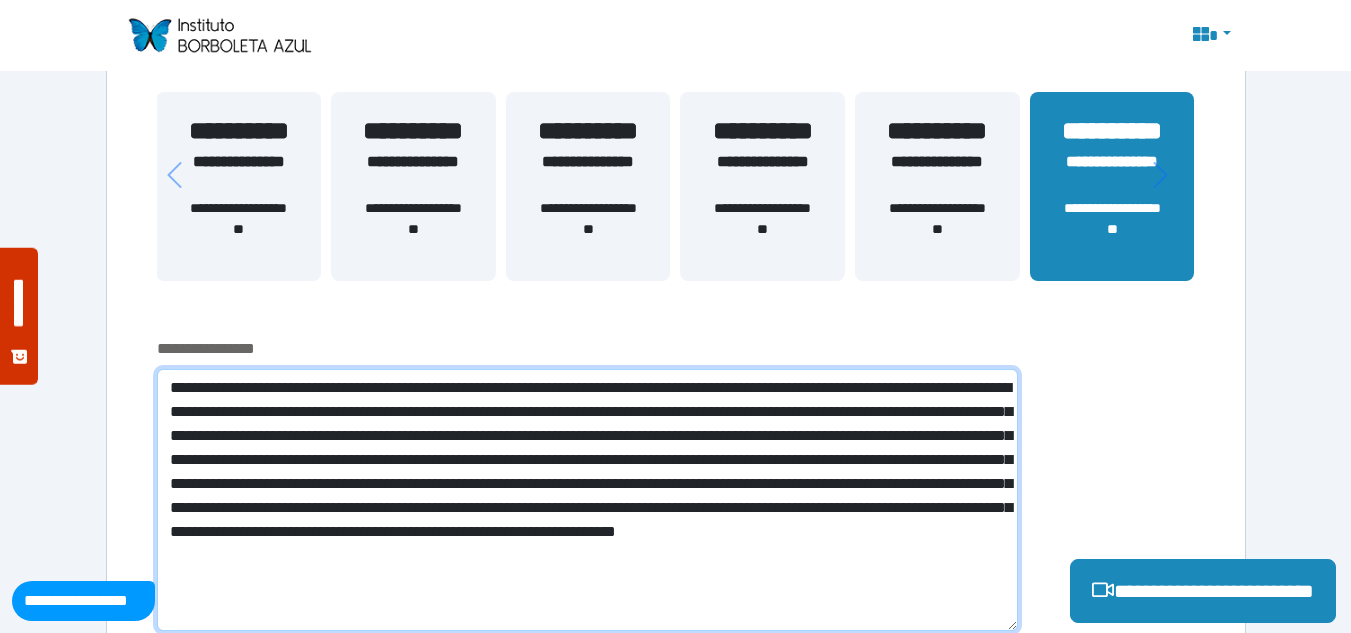 scroll, scrollTop: 450, scrollLeft: 0, axis: vertical 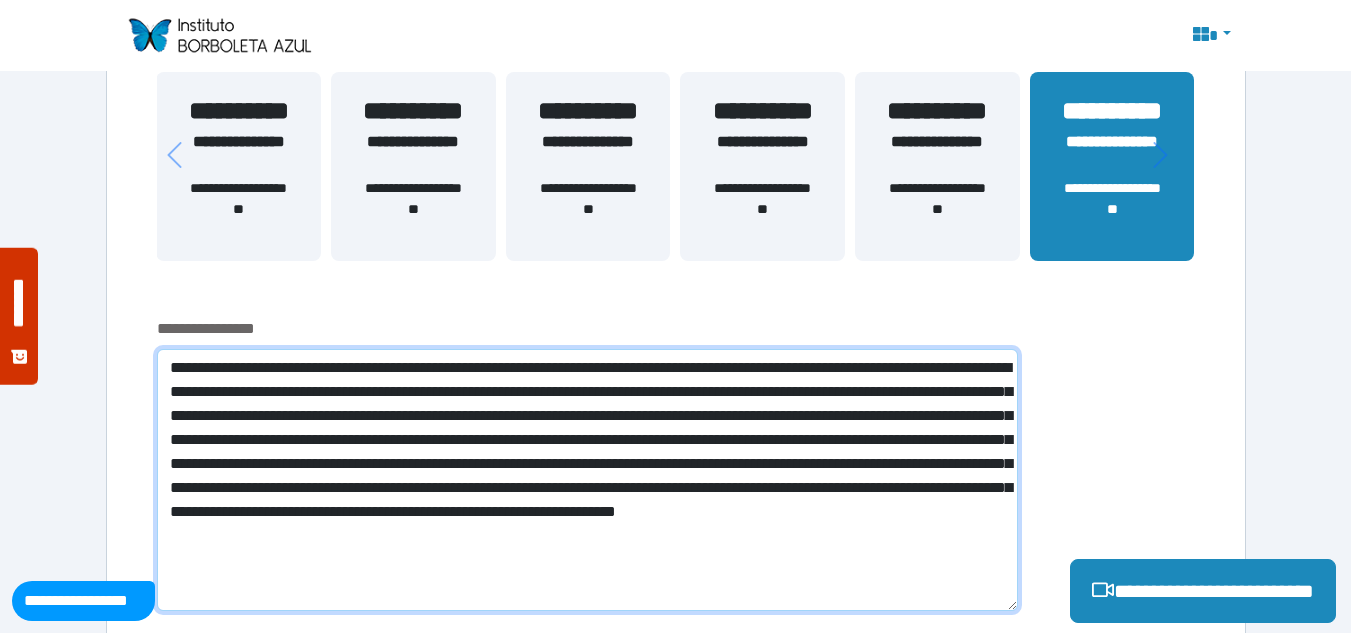 drag, startPoint x: 171, startPoint y: 419, endPoint x: 594, endPoint y: 571, distance: 449.4808 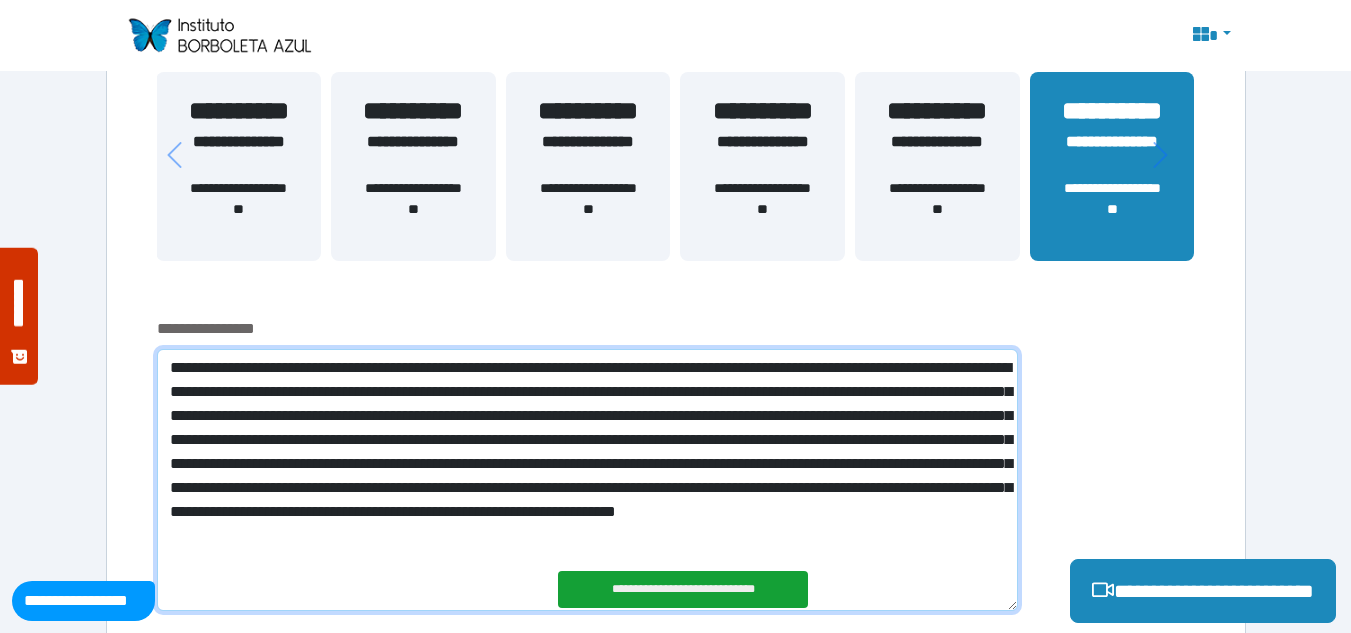 drag, startPoint x: 477, startPoint y: 538, endPoint x: 674, endPoint y: 544, distance: 197.09135 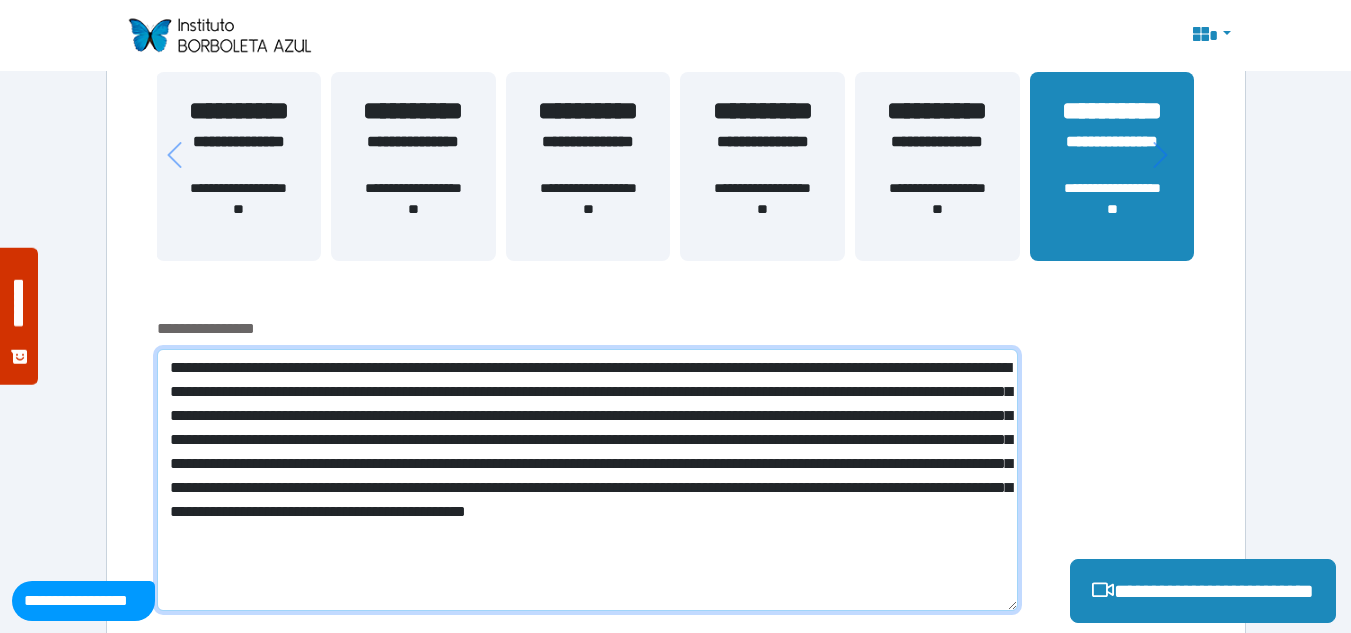 drag, startPoint x: 470, startPoint y: 536, endPoint x: 651, endPoint y: 567, distance: 183.63551 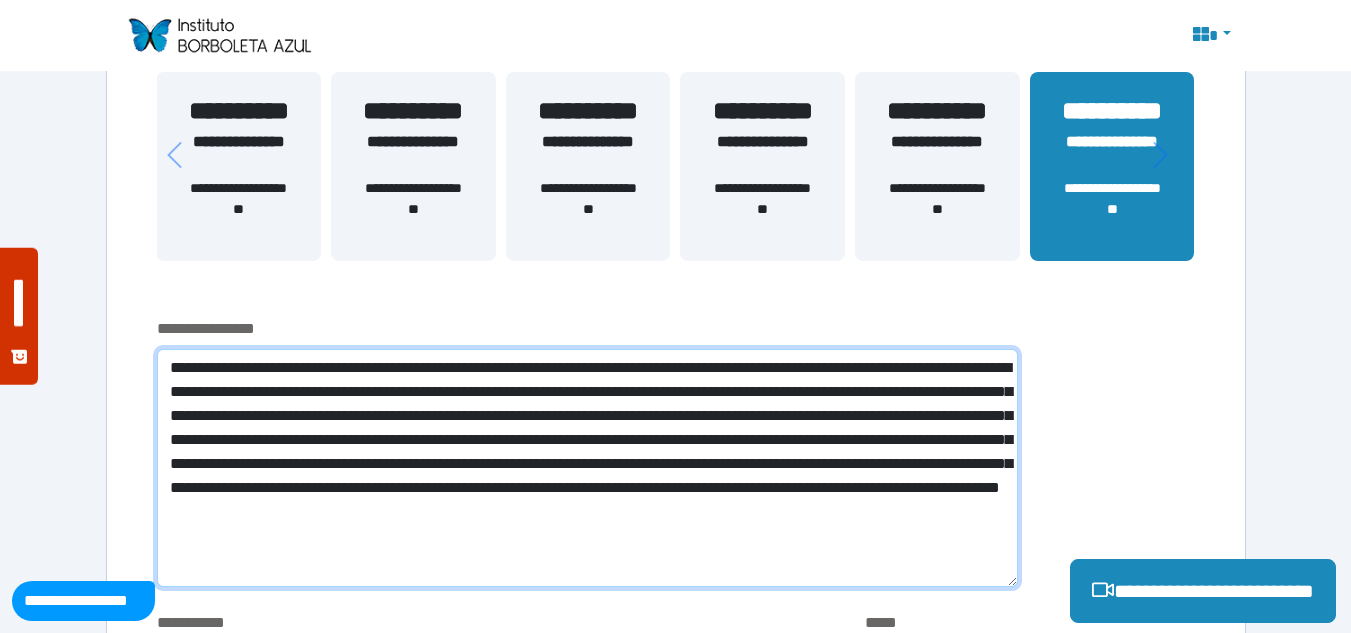 drag, startPoint x: 196, startPoint y: 512, endPoint x: 635, endPoint y: 515, distance: 439.01025 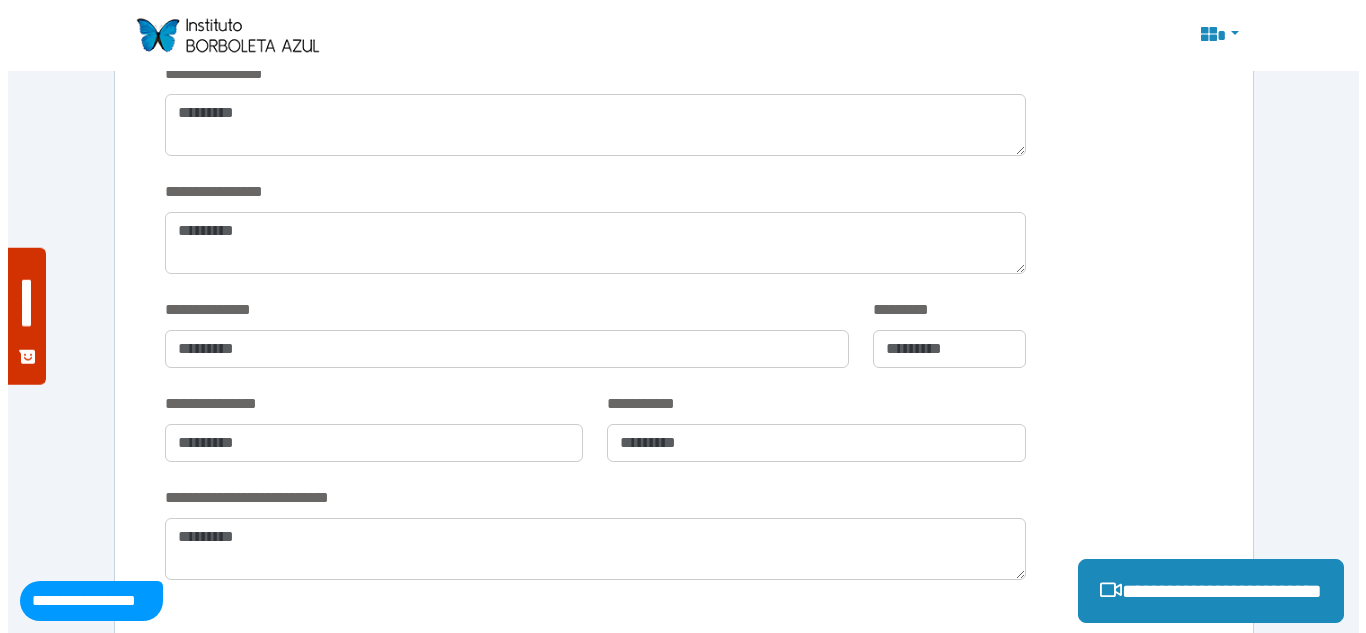 scroll, scrollTop: 4038, scrollLeft: 0, axis: vertical 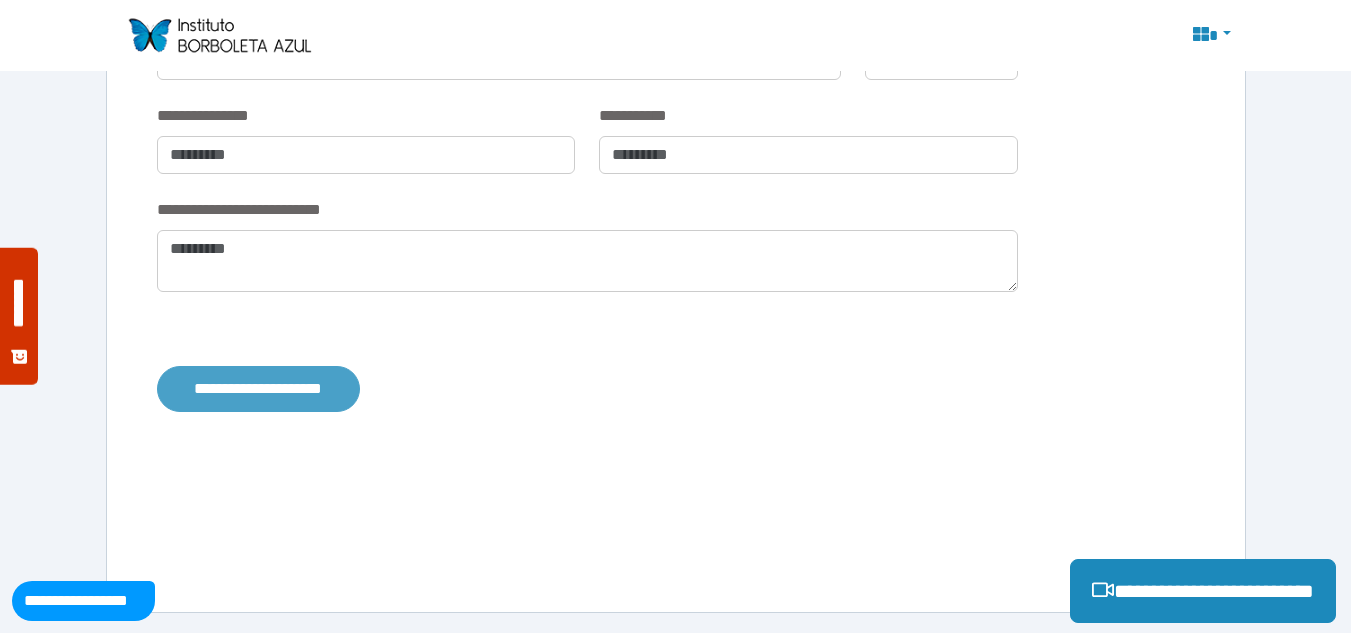 type on "**********" 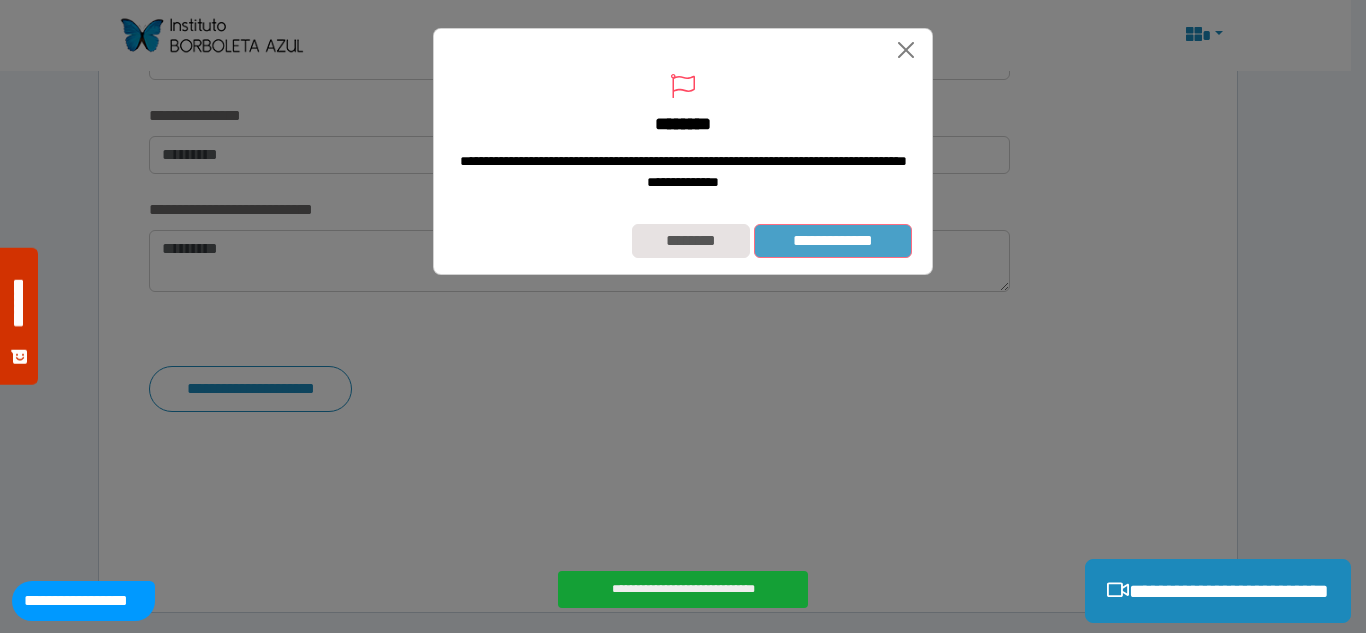 click on "**********" at bounding box center [833, 241] 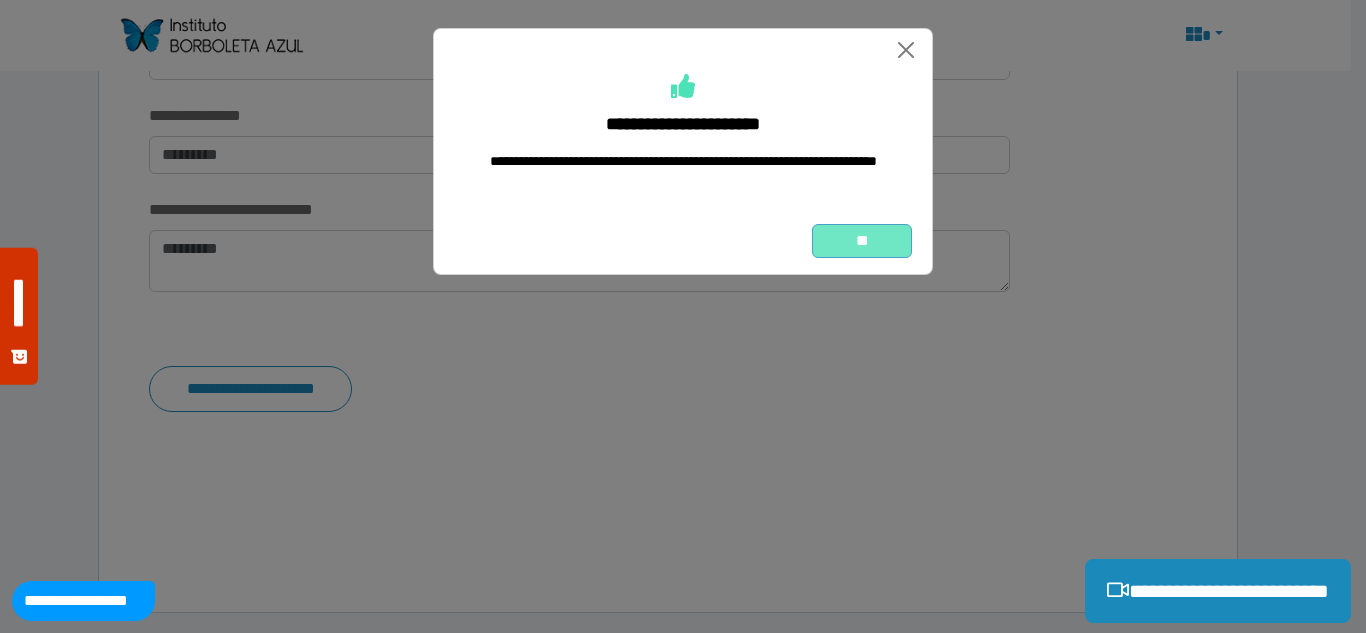 click on "**" at bounding box center [862, 241] 